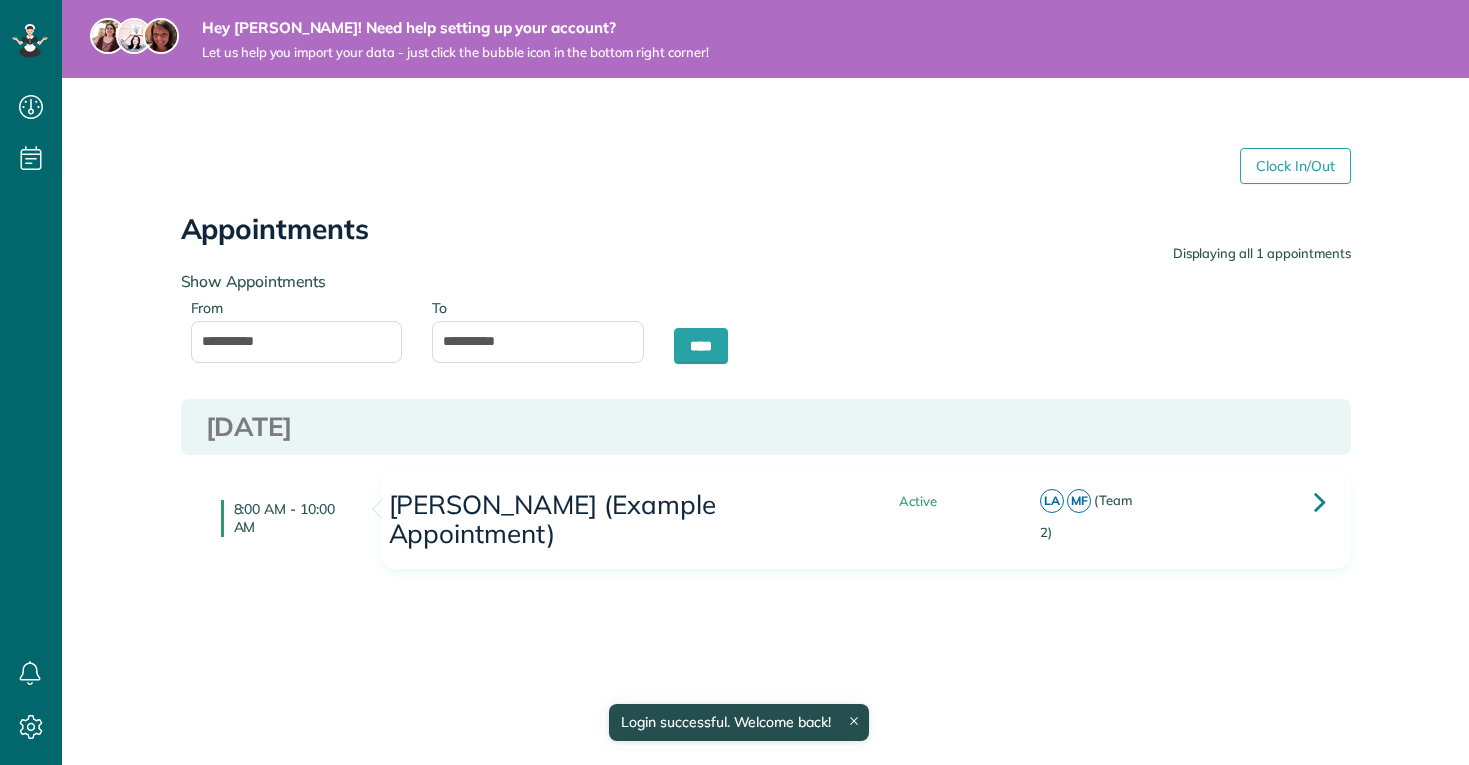 type on "**********" 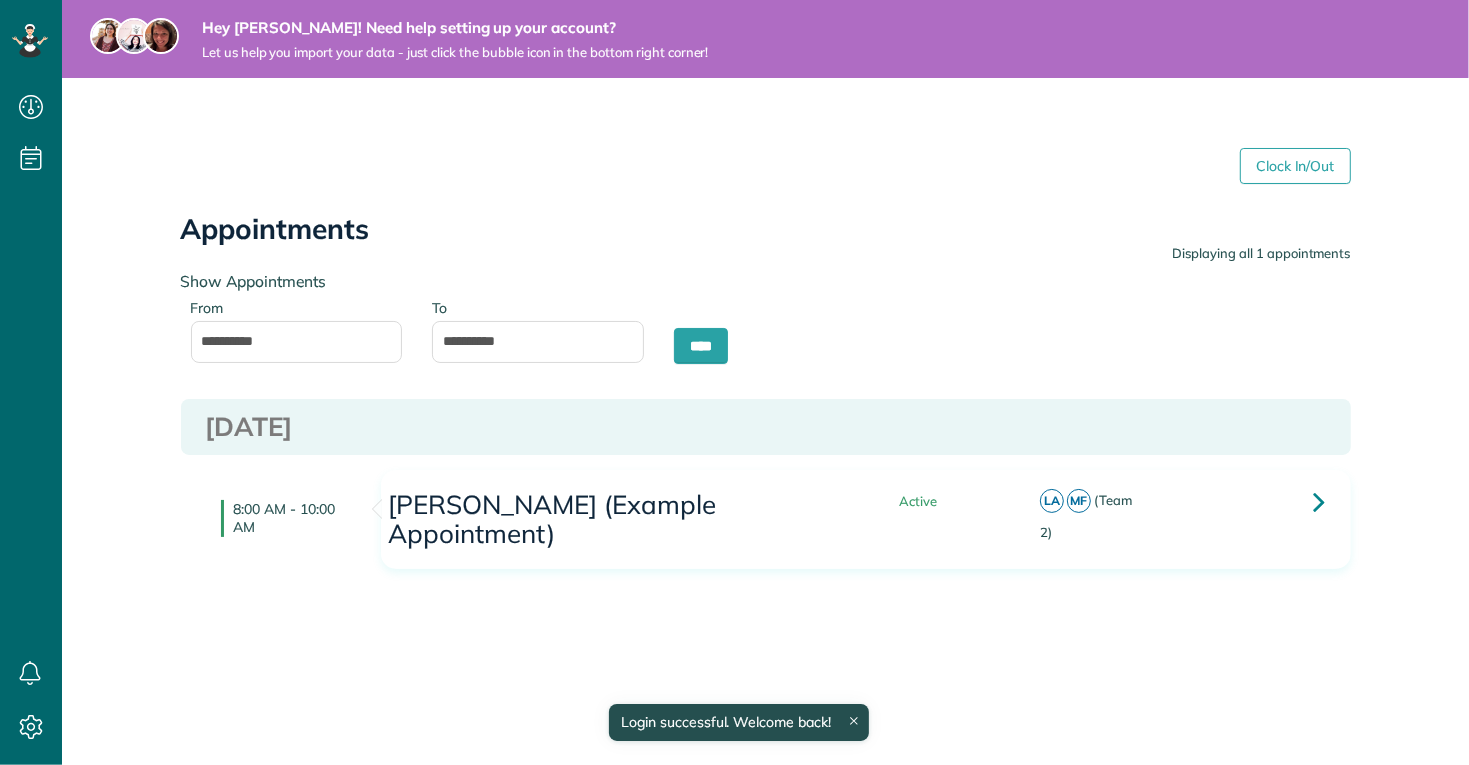 scroll, scrollTop: 765, scrollLeft: 62, axis: both 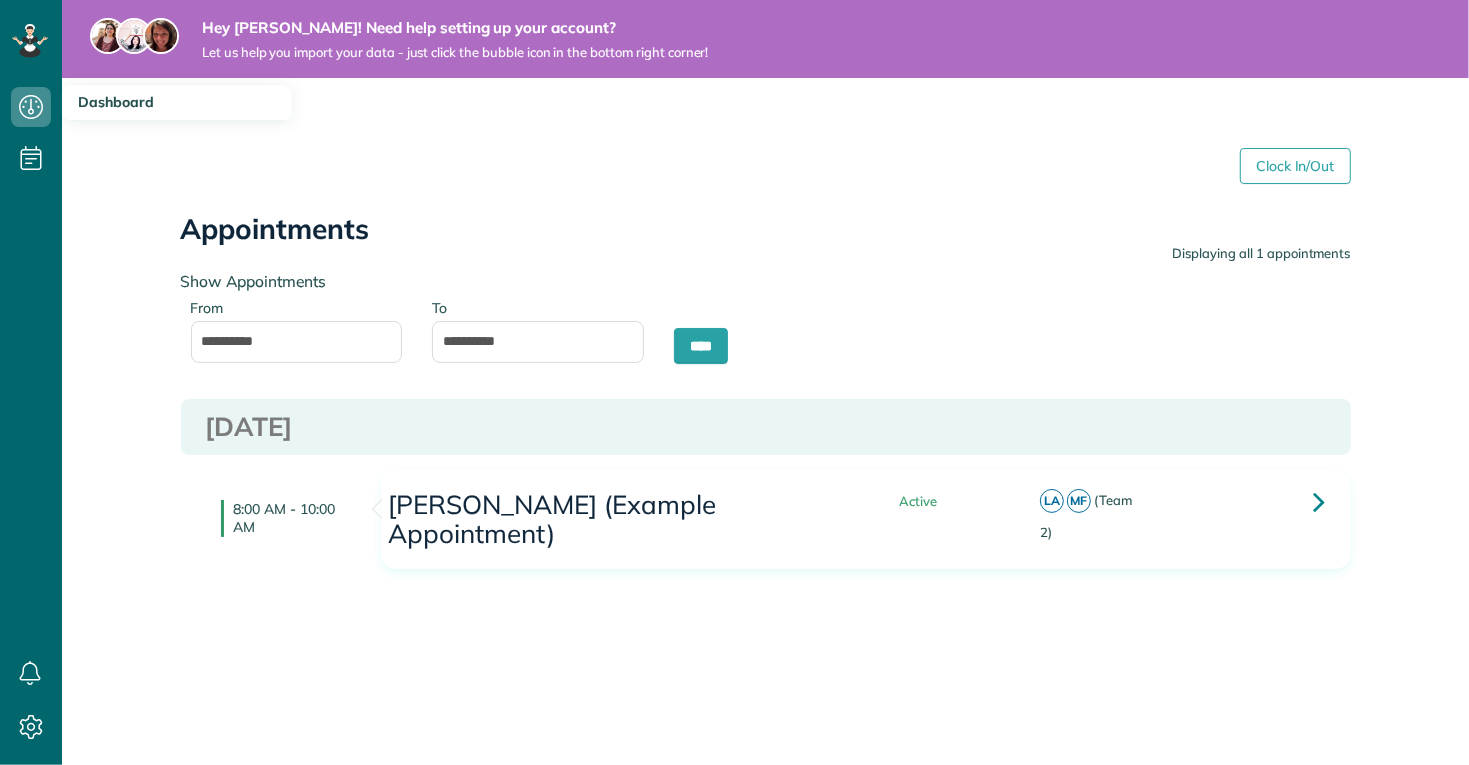 click on "Dashboard" at bounding box center [116, 102] 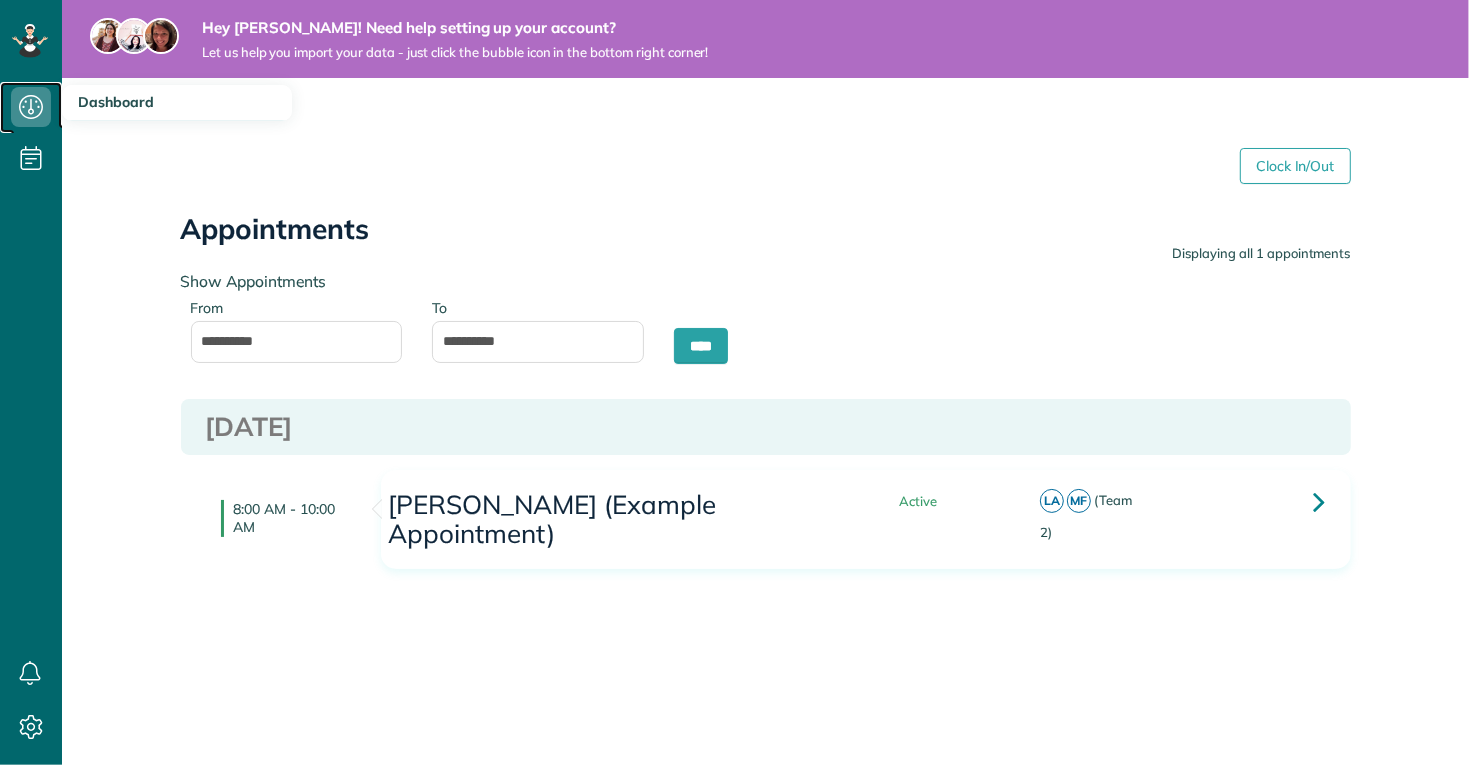 click 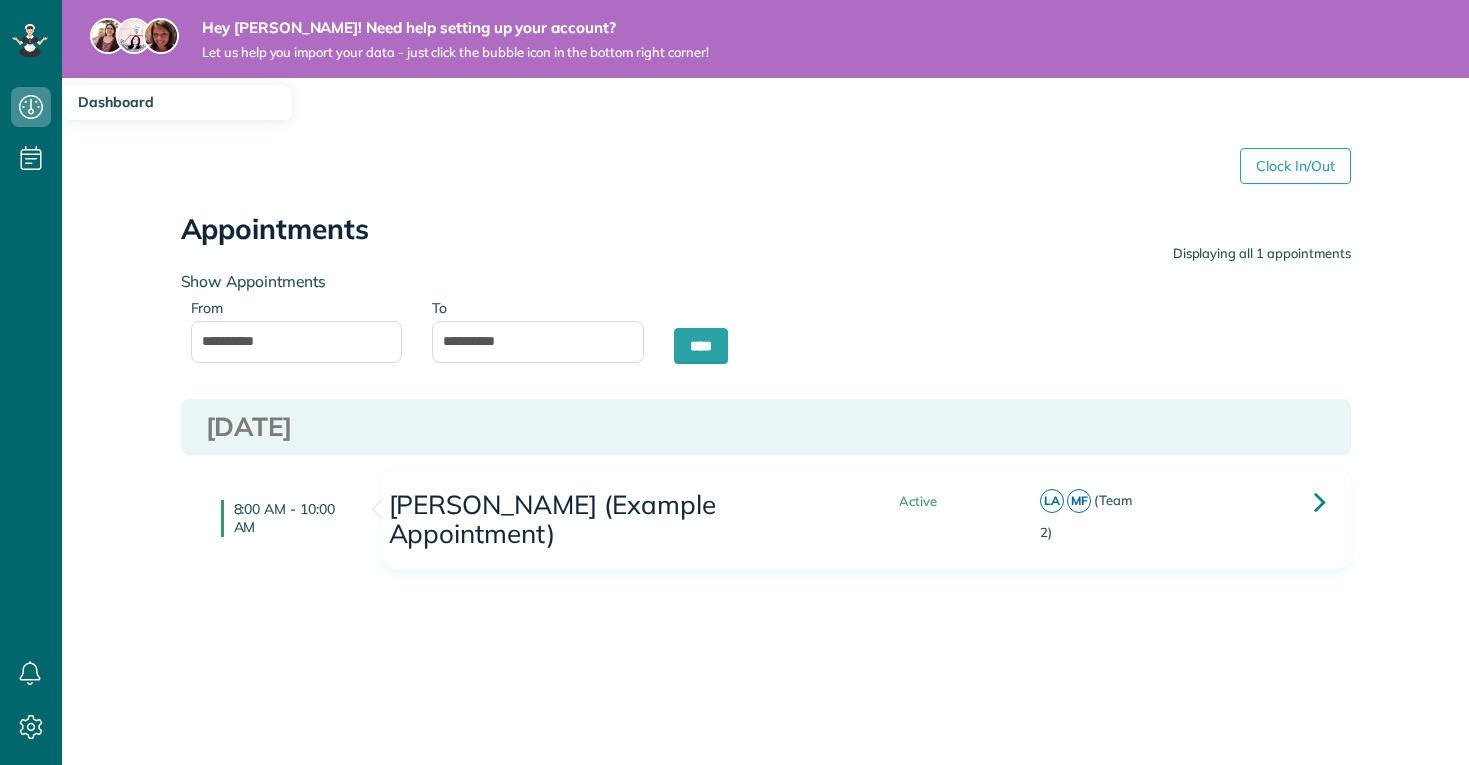 scroll, scrollTop: 0, scrollLeft: 0, axis: both 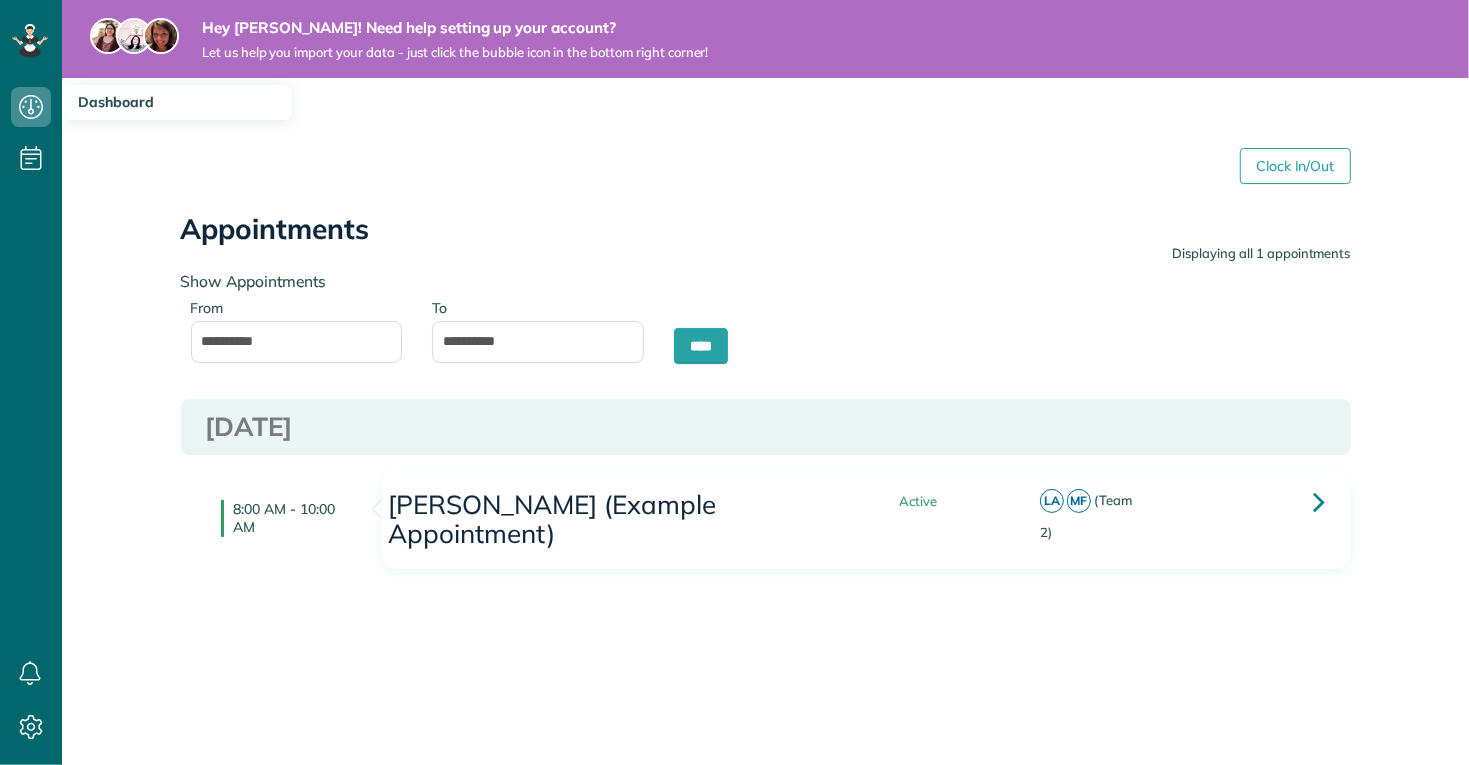 type on "**********" 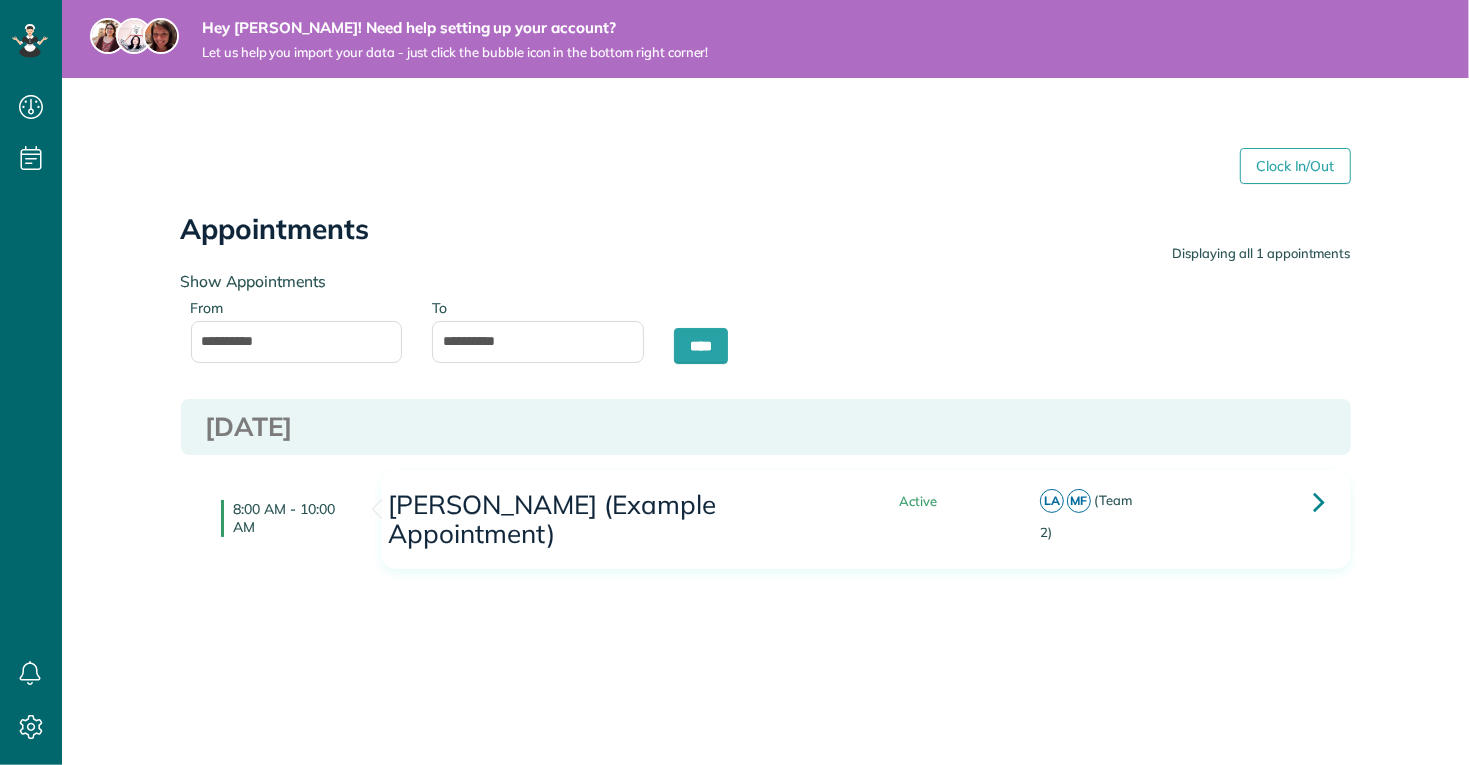 click on "Clock In/Out" at bounding box center (1295, 166) 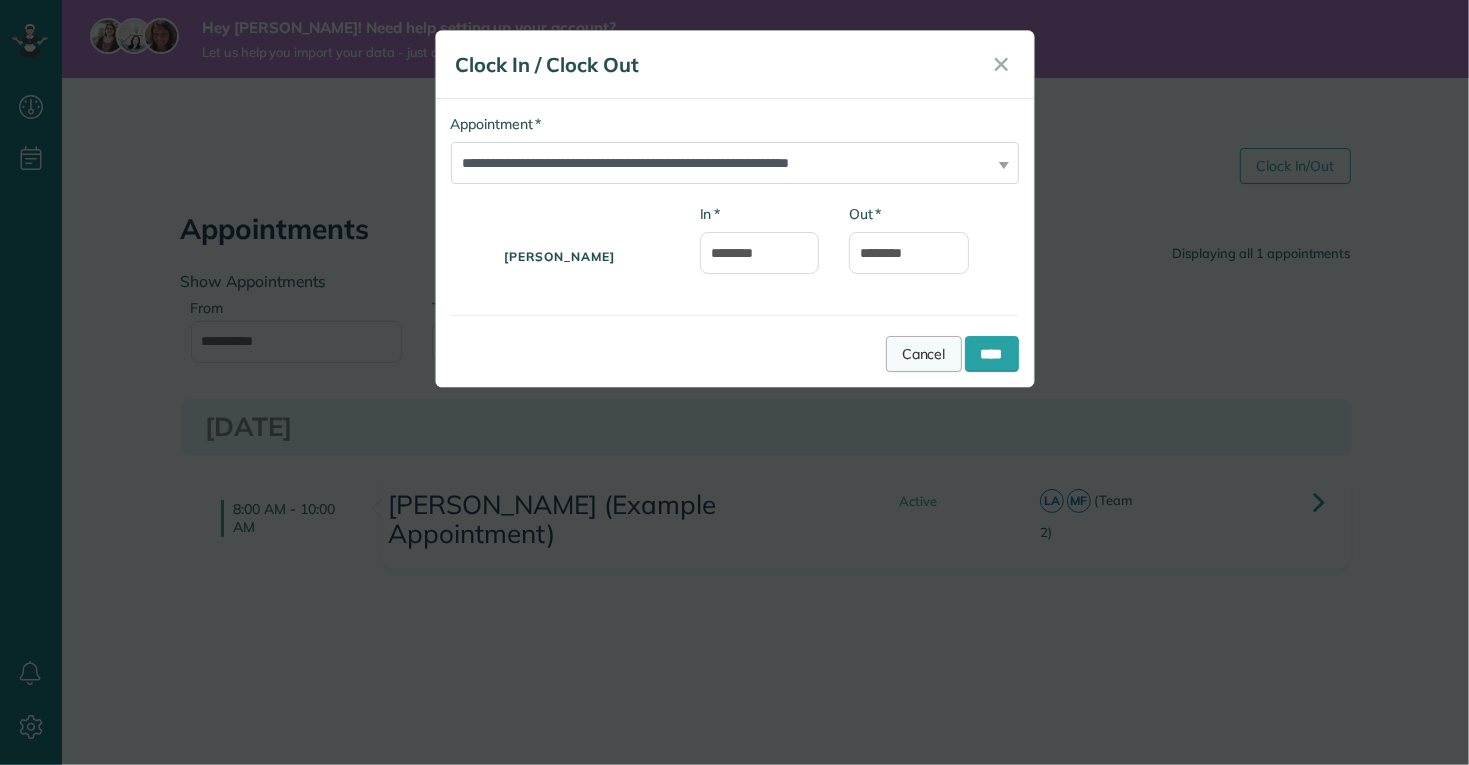 click on "Cancel" at bounding box center [924, 354] 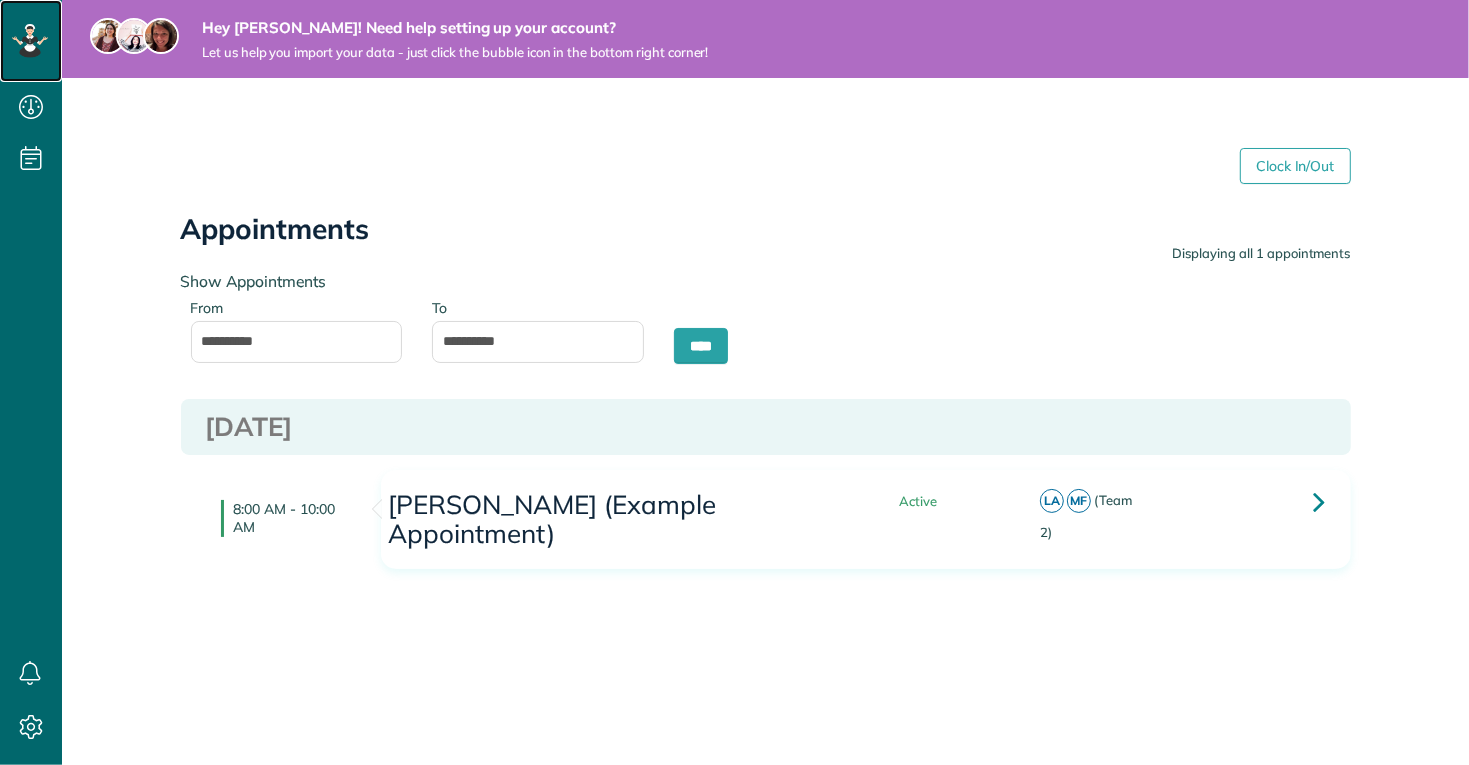 click 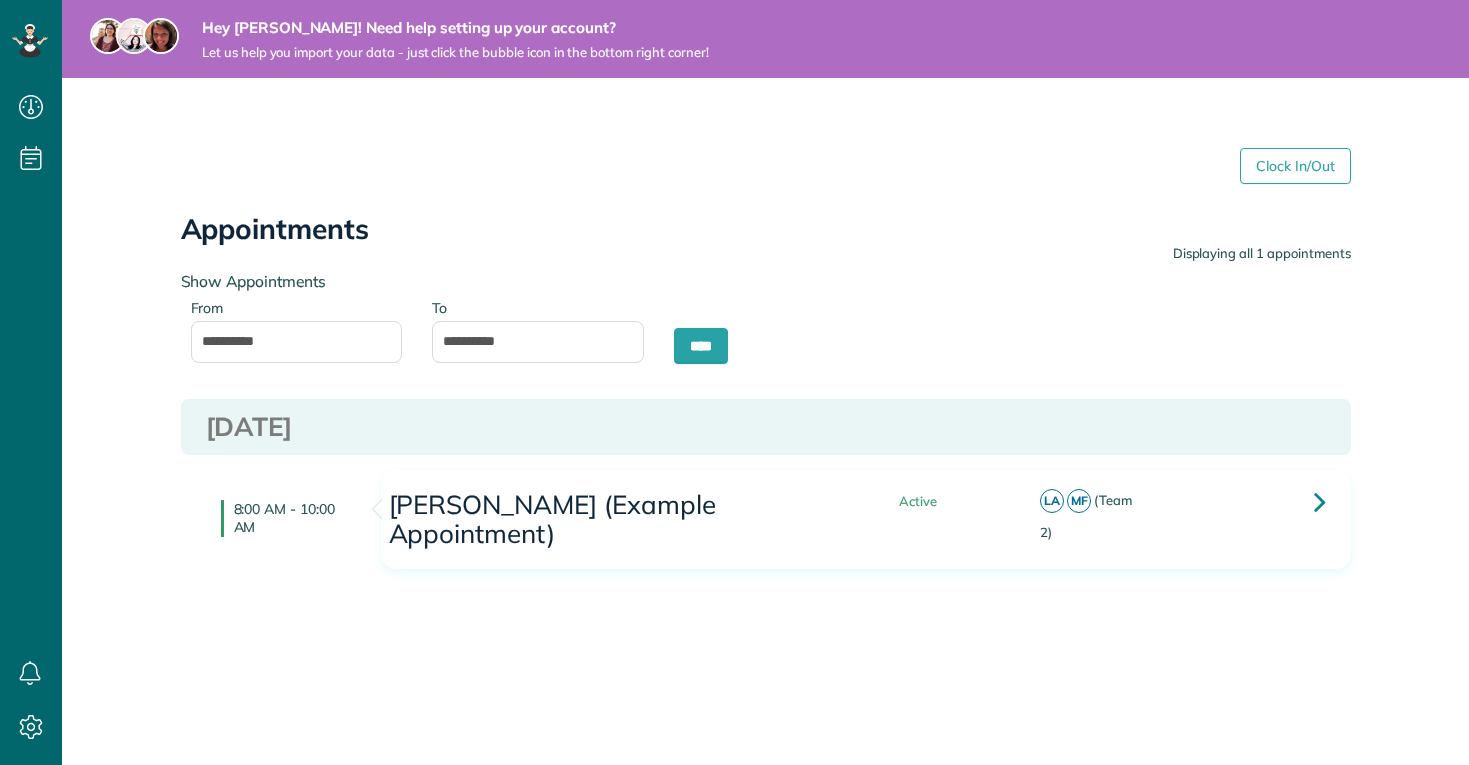 scroll, scrollTop: 0, scrollLeft: 0, axis: both 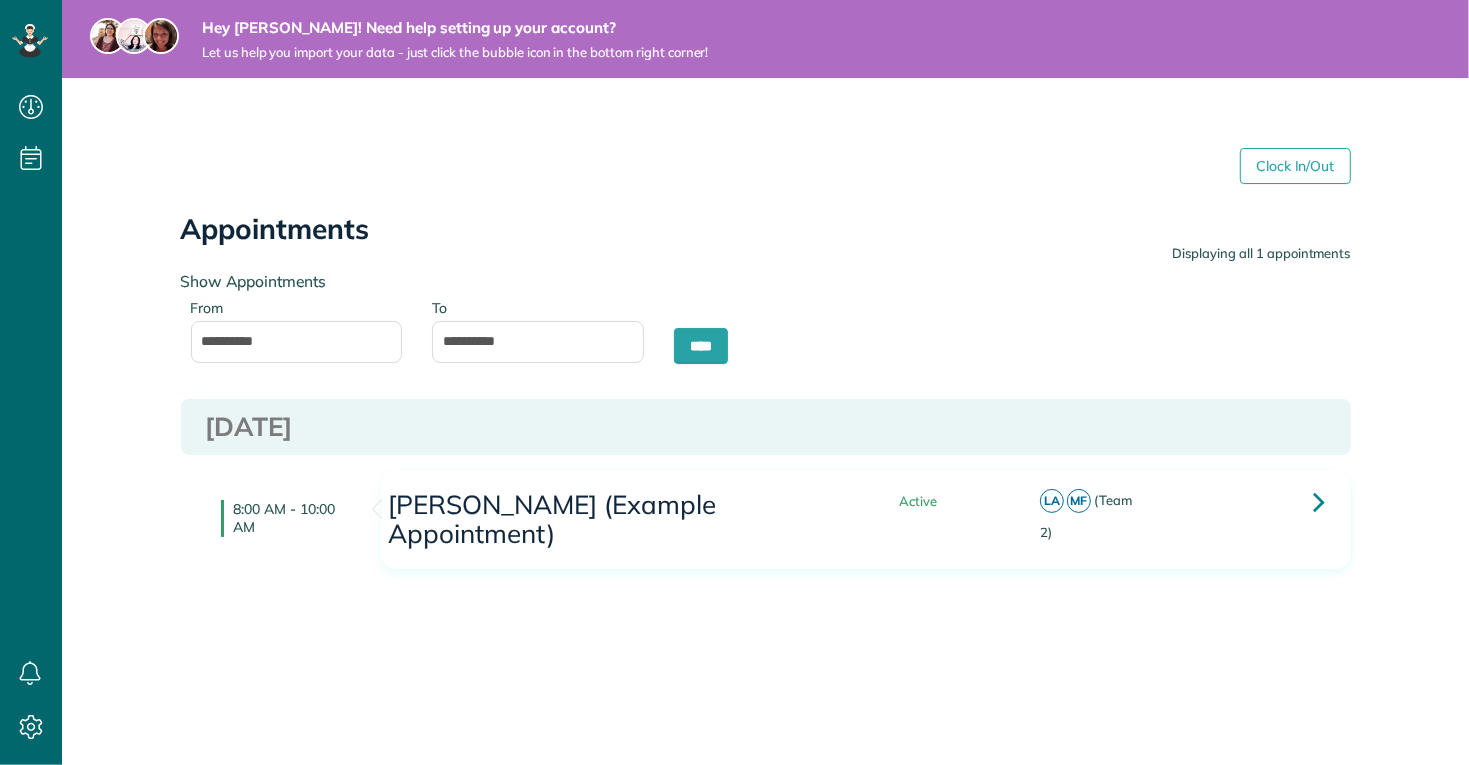 type on "**********" 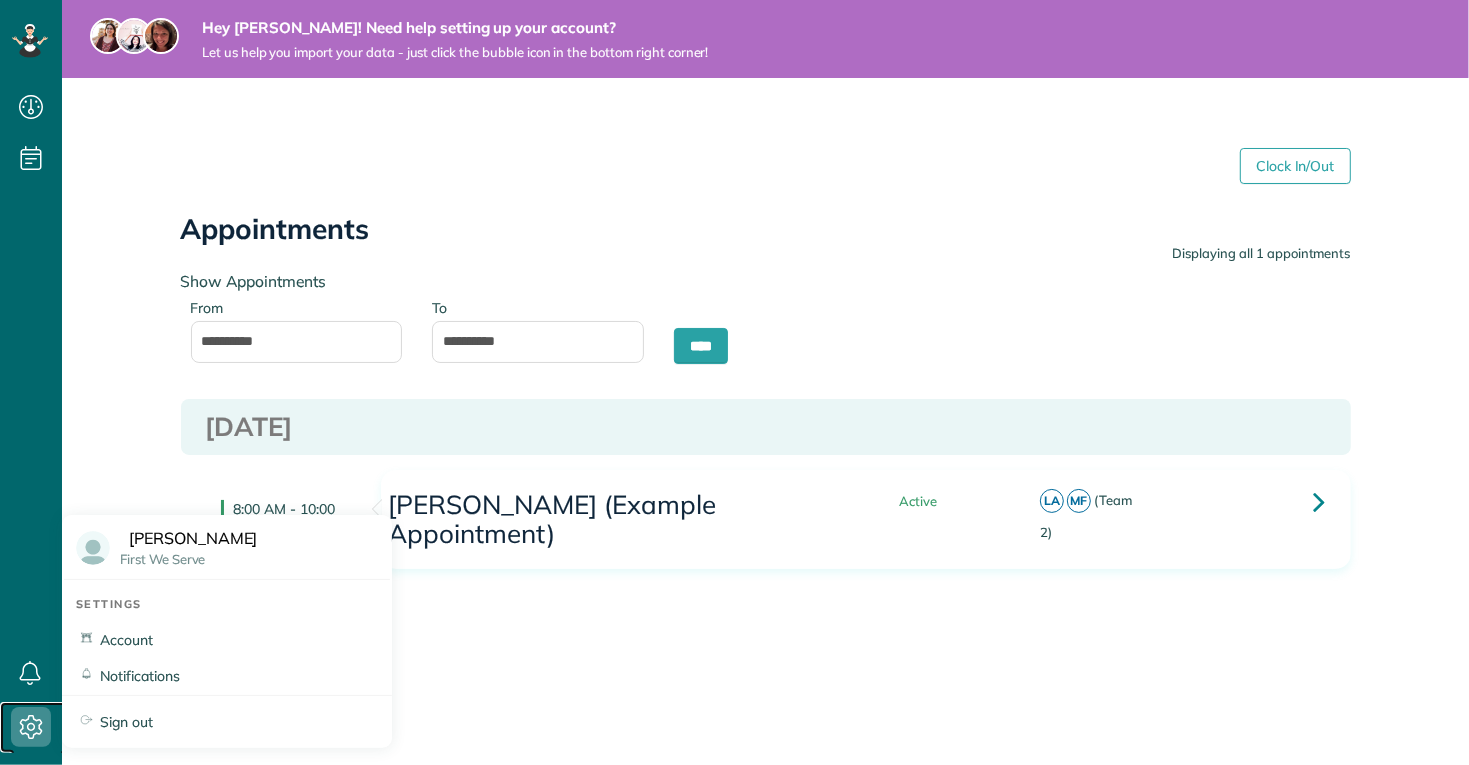 click 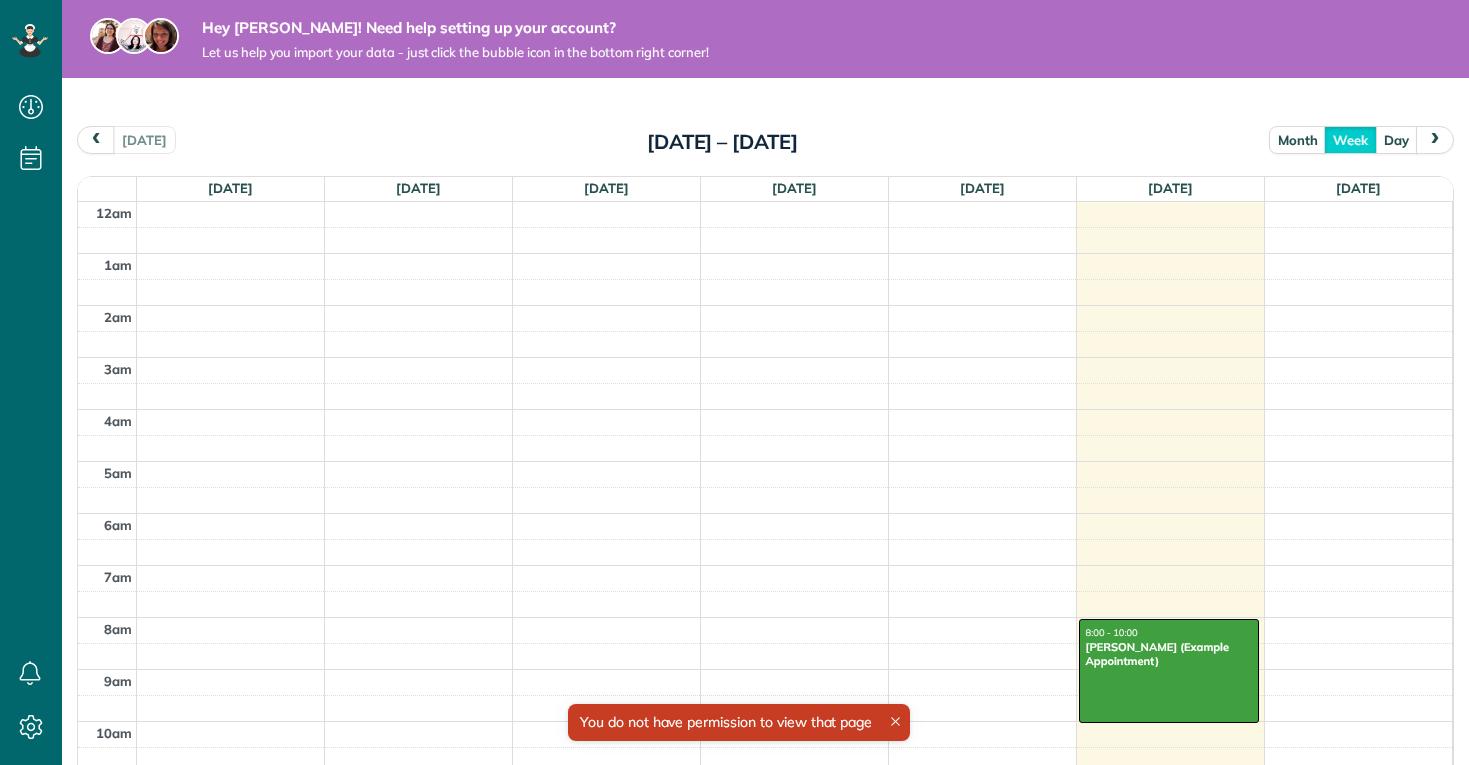 scroll, scrollTop: 0, scrollLeft: 0, axis: both 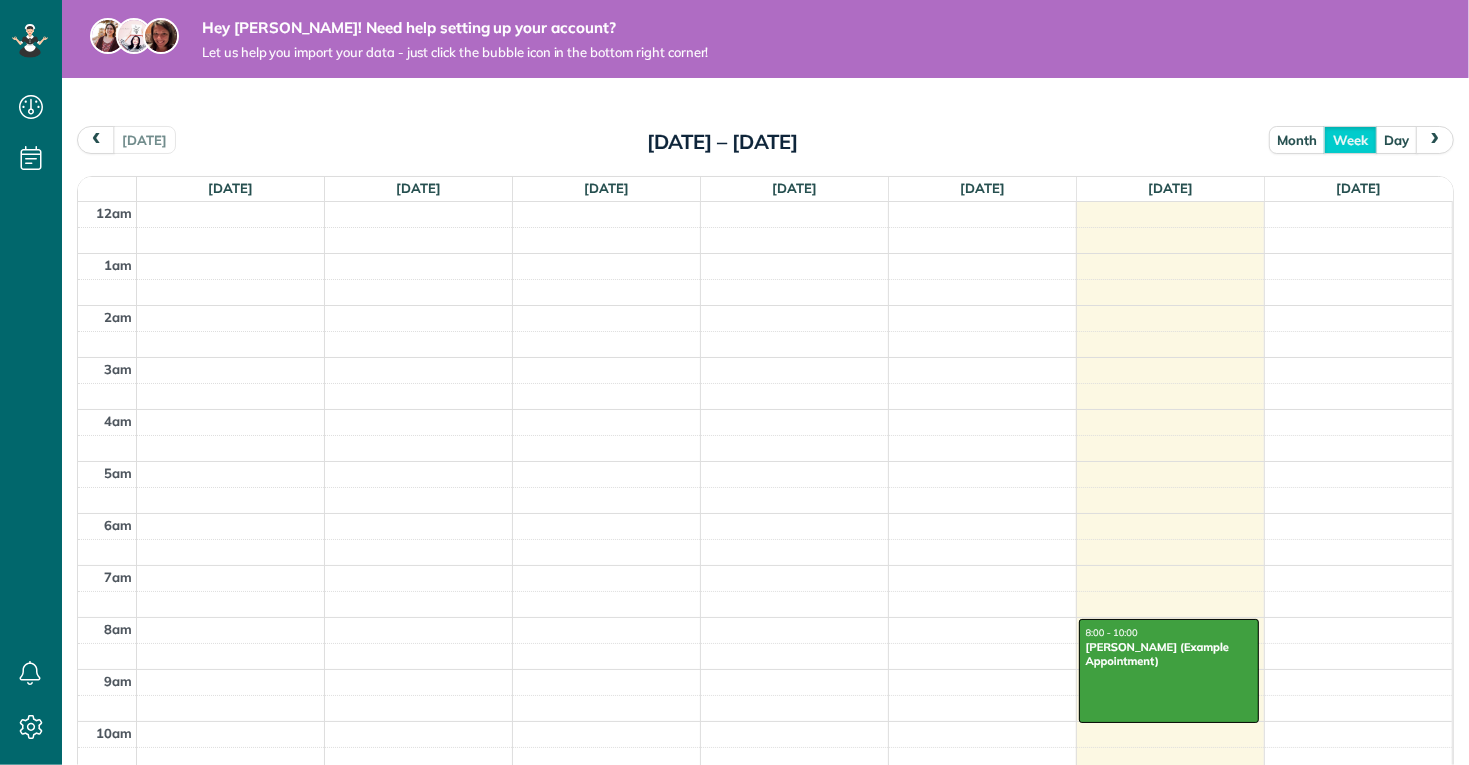 click on "[DATE] – [DATE]" at bounding box center (722, 142) 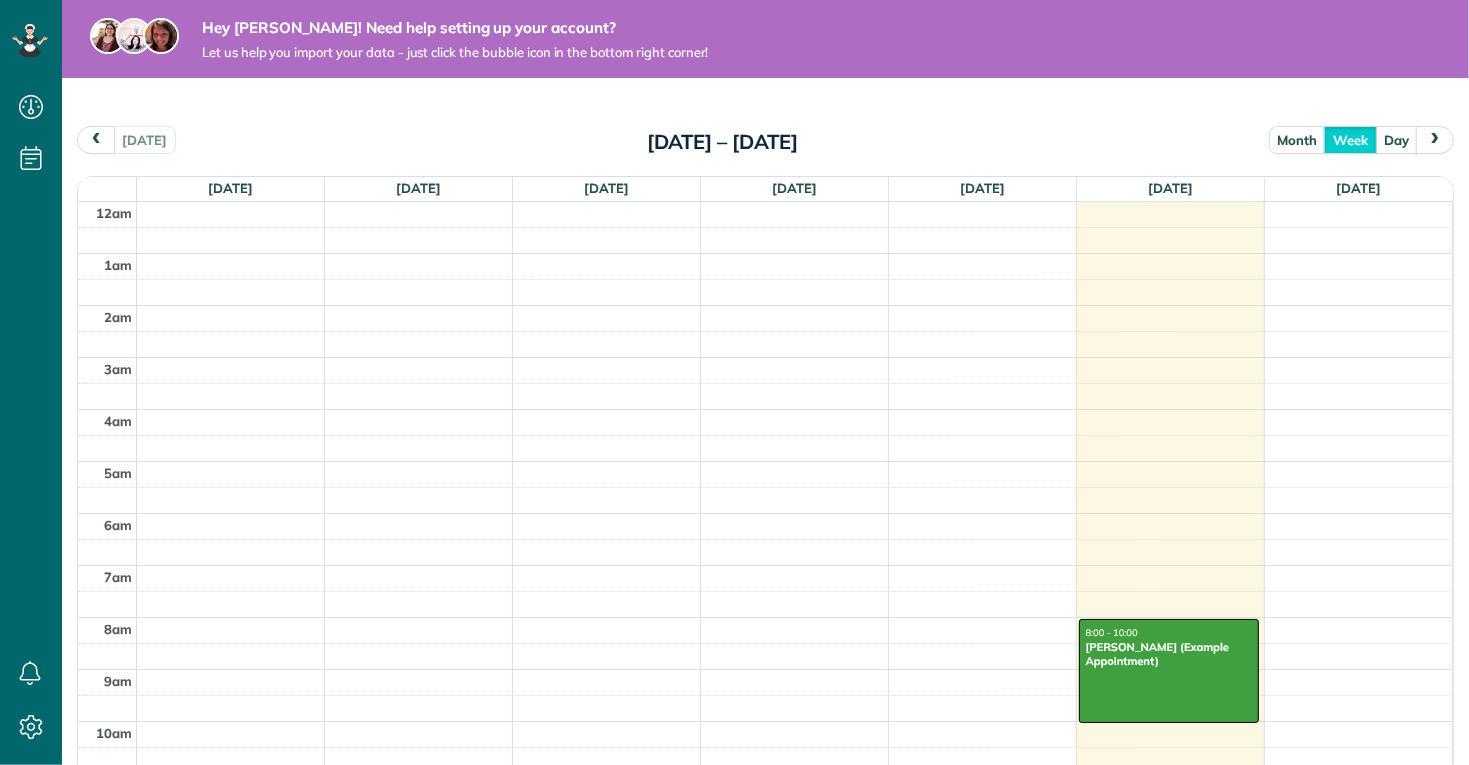 click at bounding box center [96, 139] 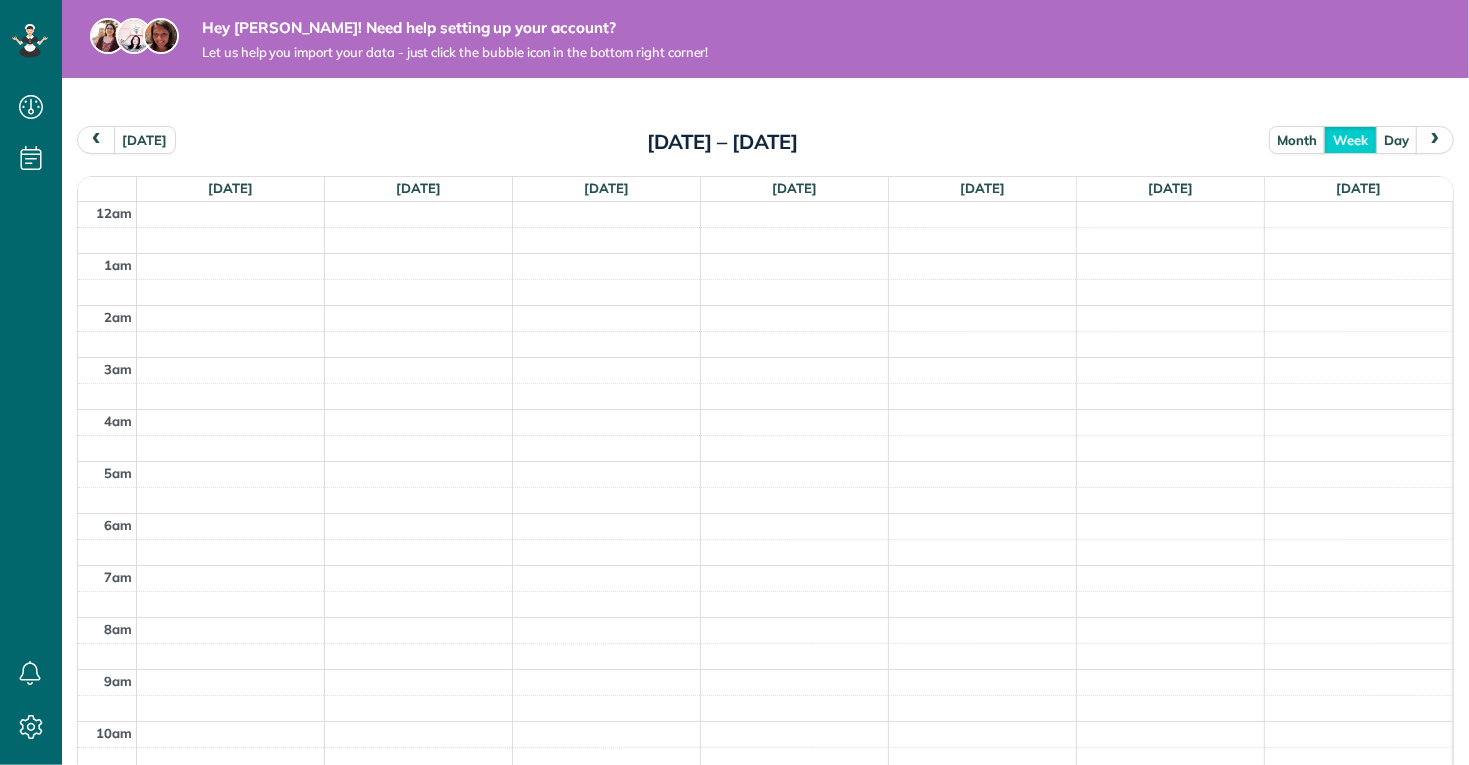 scroll, scrollTop: 257, scrollLeft: 0, axis: vertical 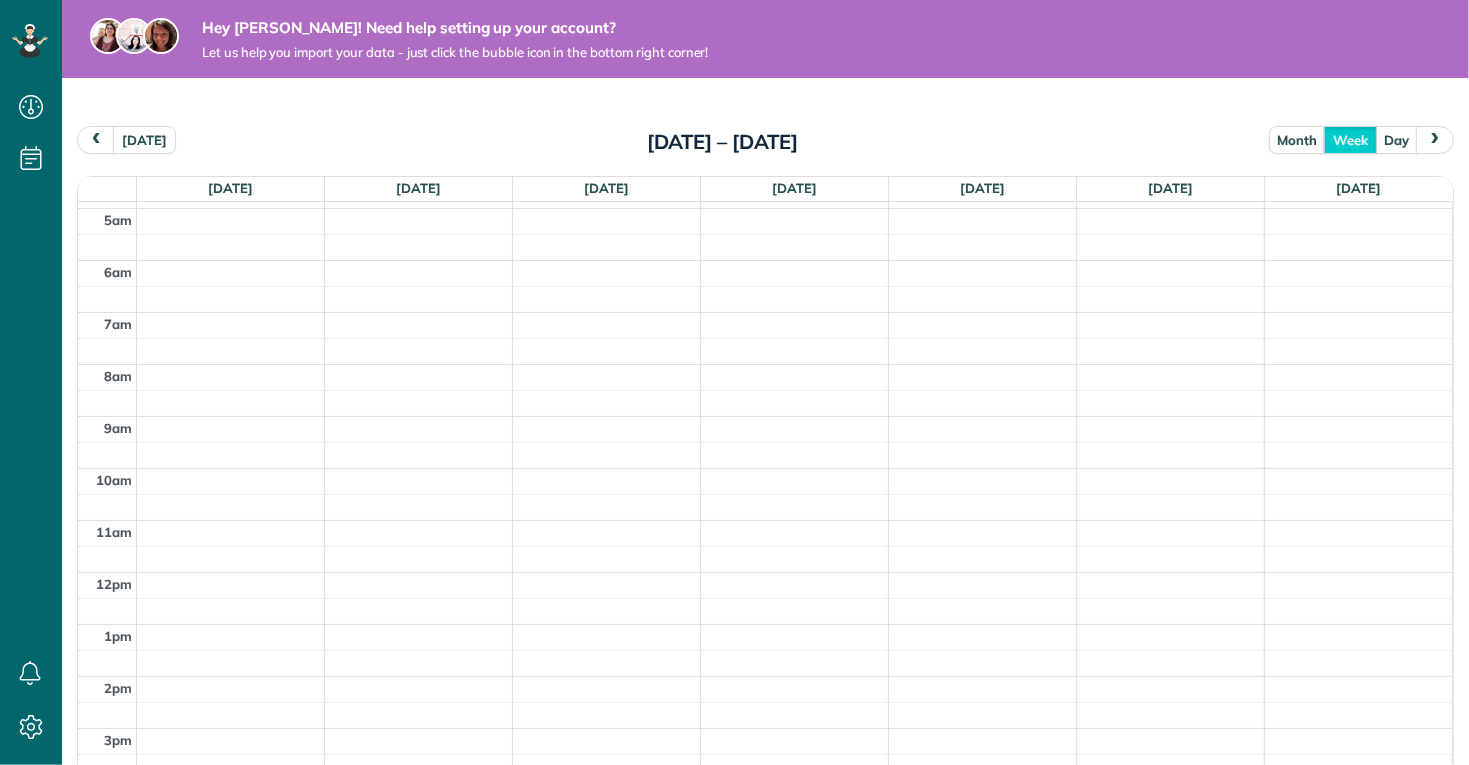 click on "[DATE]" at bounding box center [144, 139] 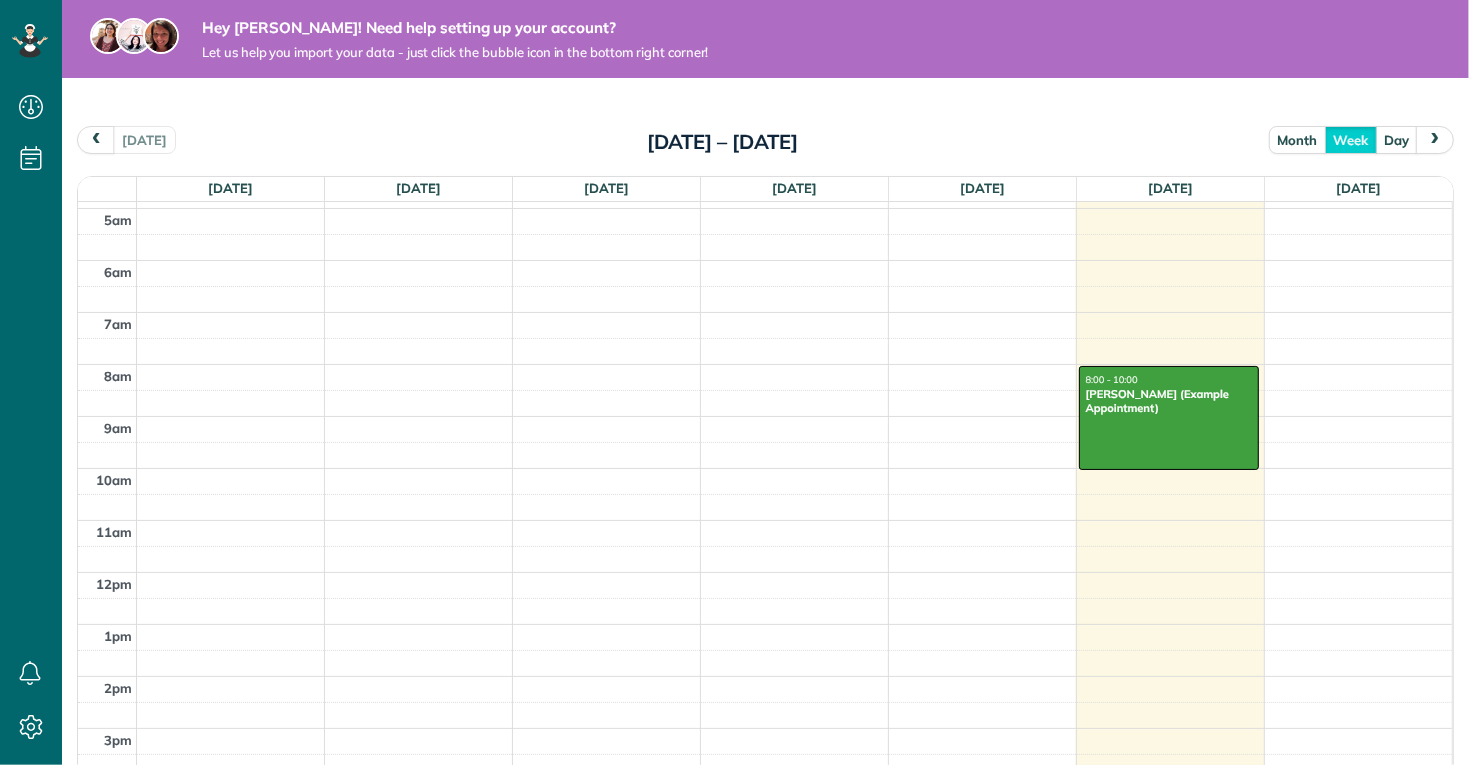 click on "month" at bounding box center [1298, 139] 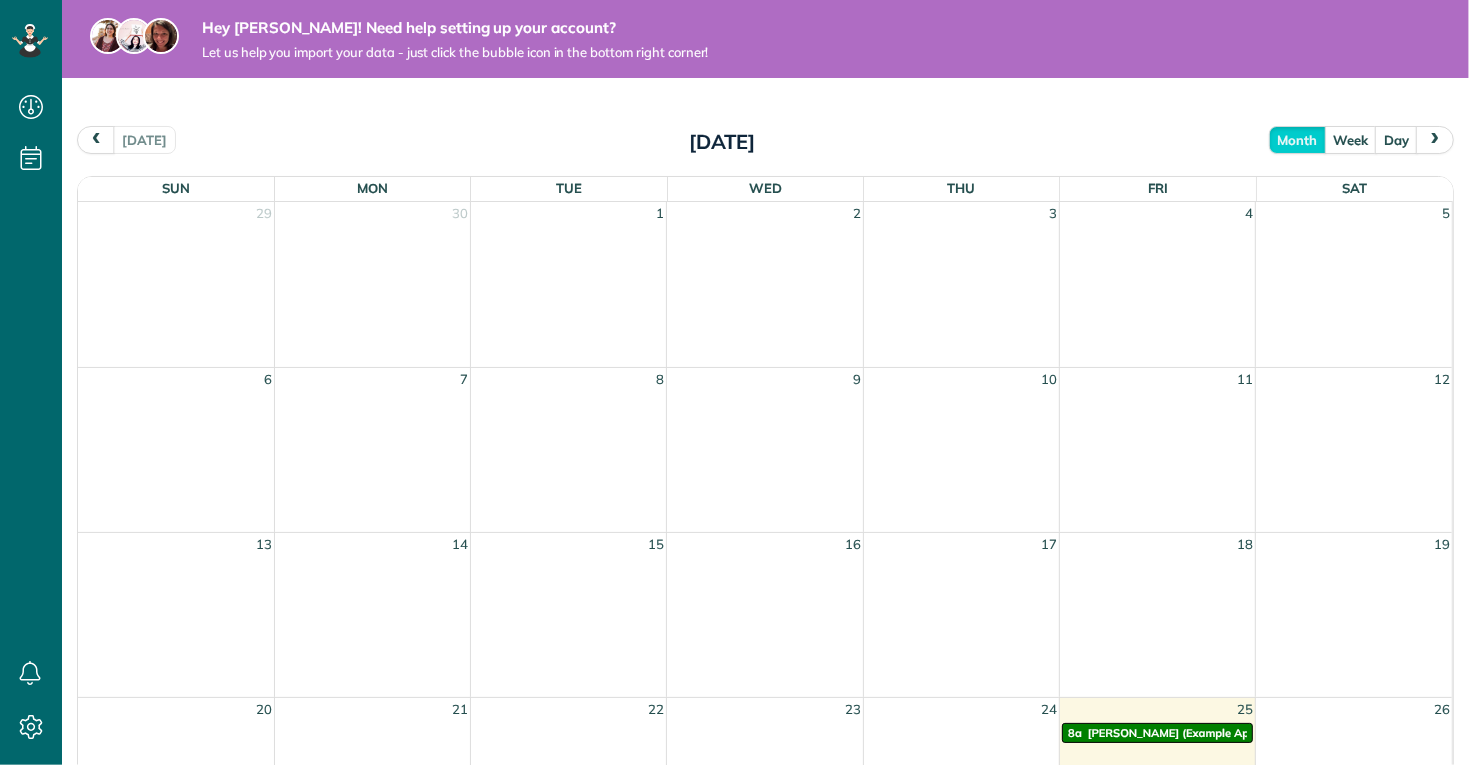 scroll, scrollTop: 432, scrollLeft: 0, axis: vertical 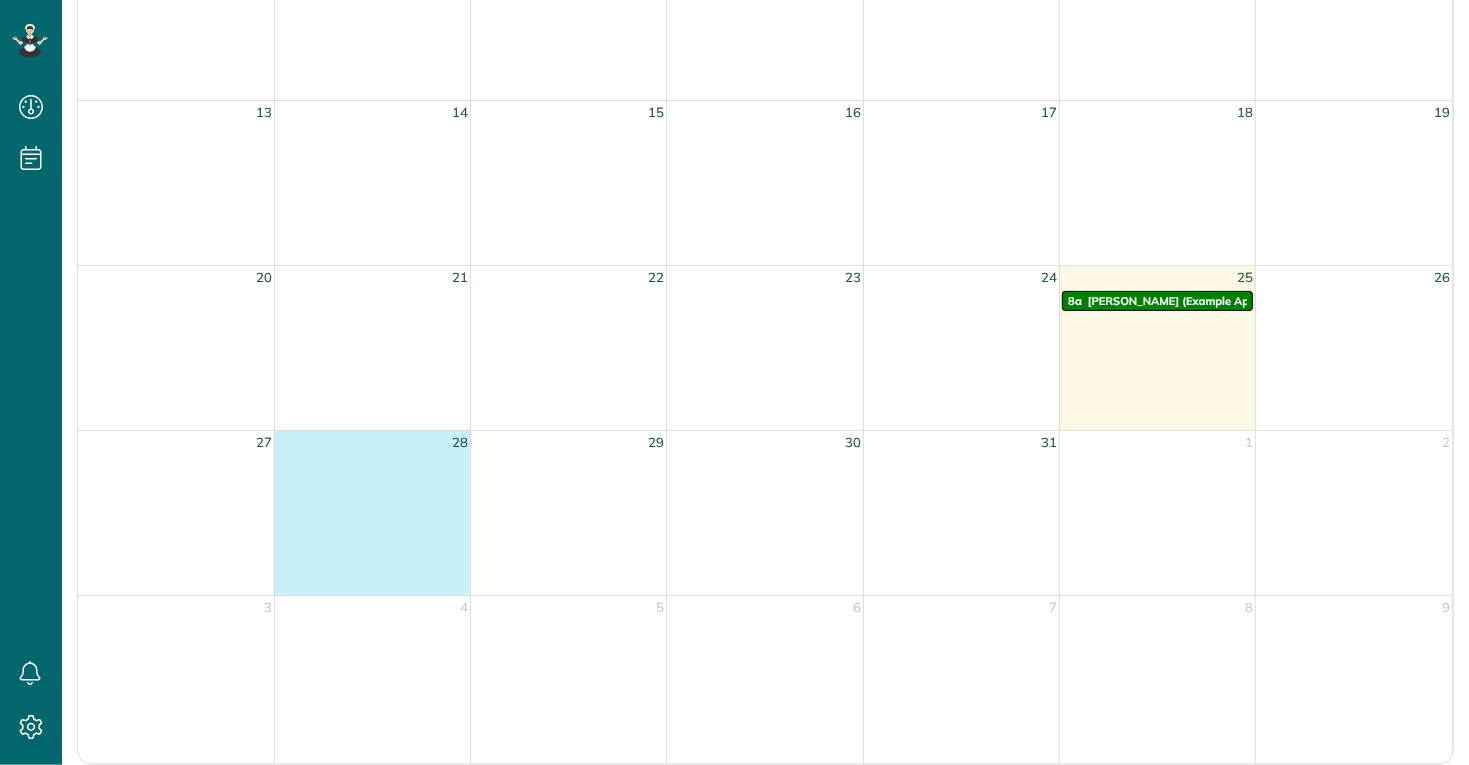 click on "27 28 29 30 31 1 2" at bounding box center [765, 512] 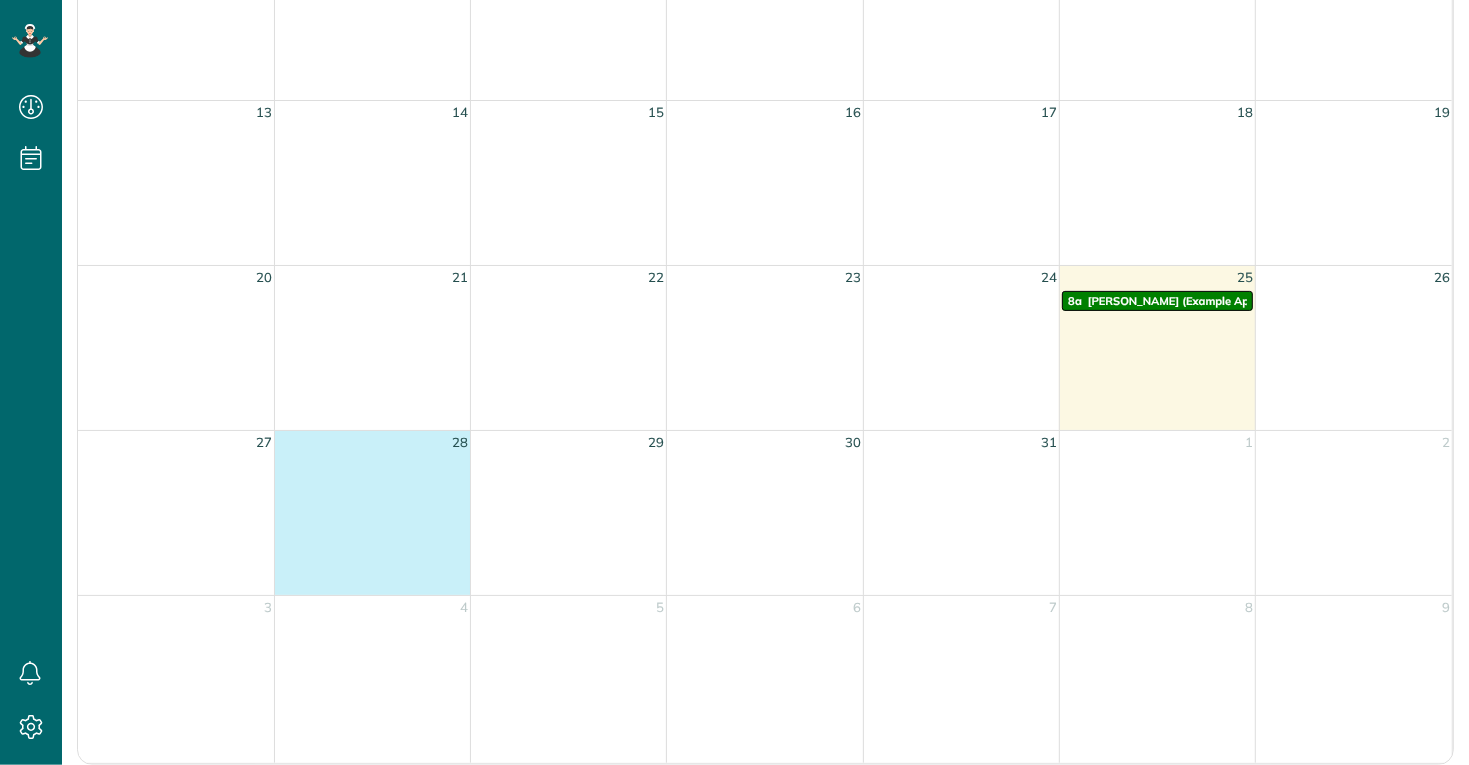 click on "28" at bounding box center (460, 442) 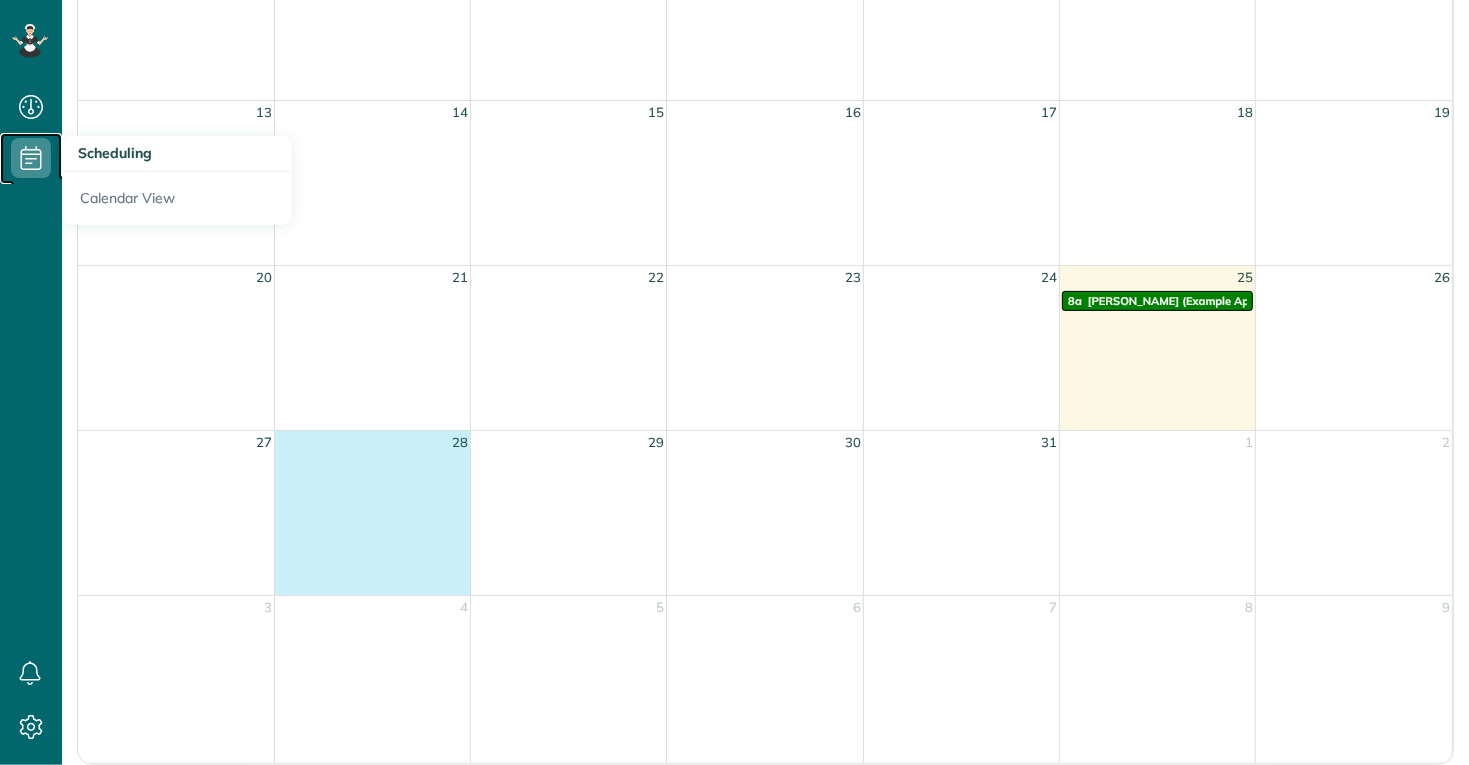click 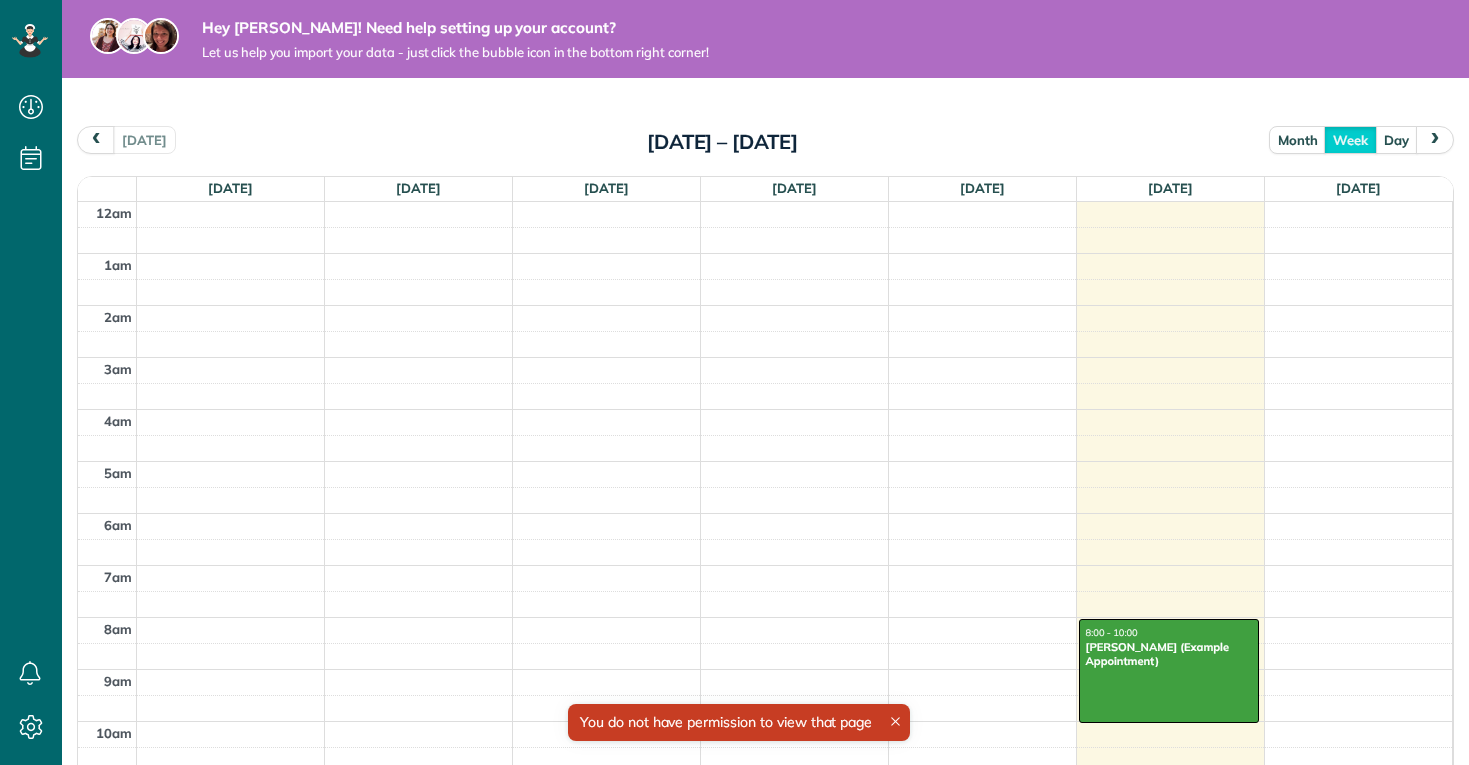 scroll, scrollTop: 0, scrollLeft: 0, axis: both 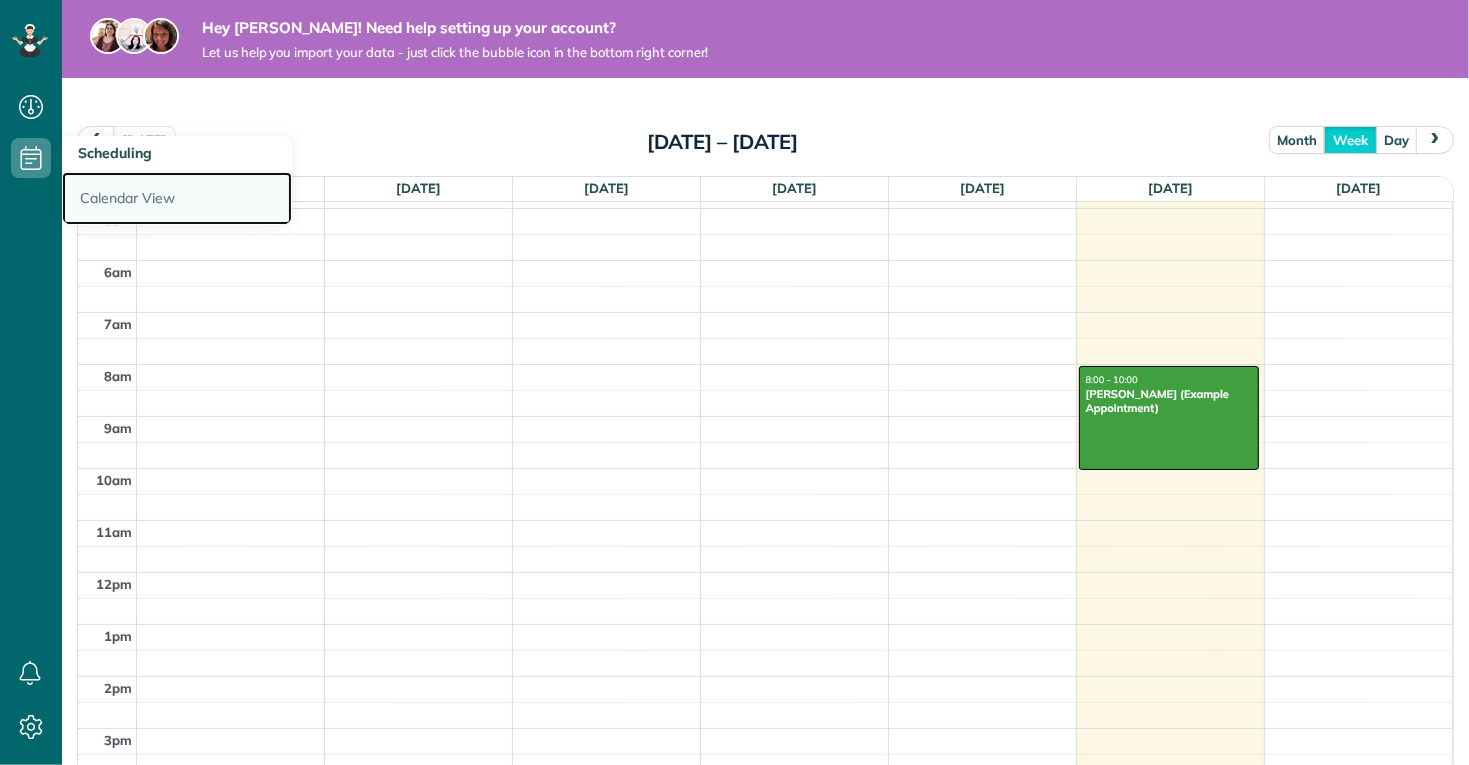 click on "Calendar View" at bounding box center [177, 198] 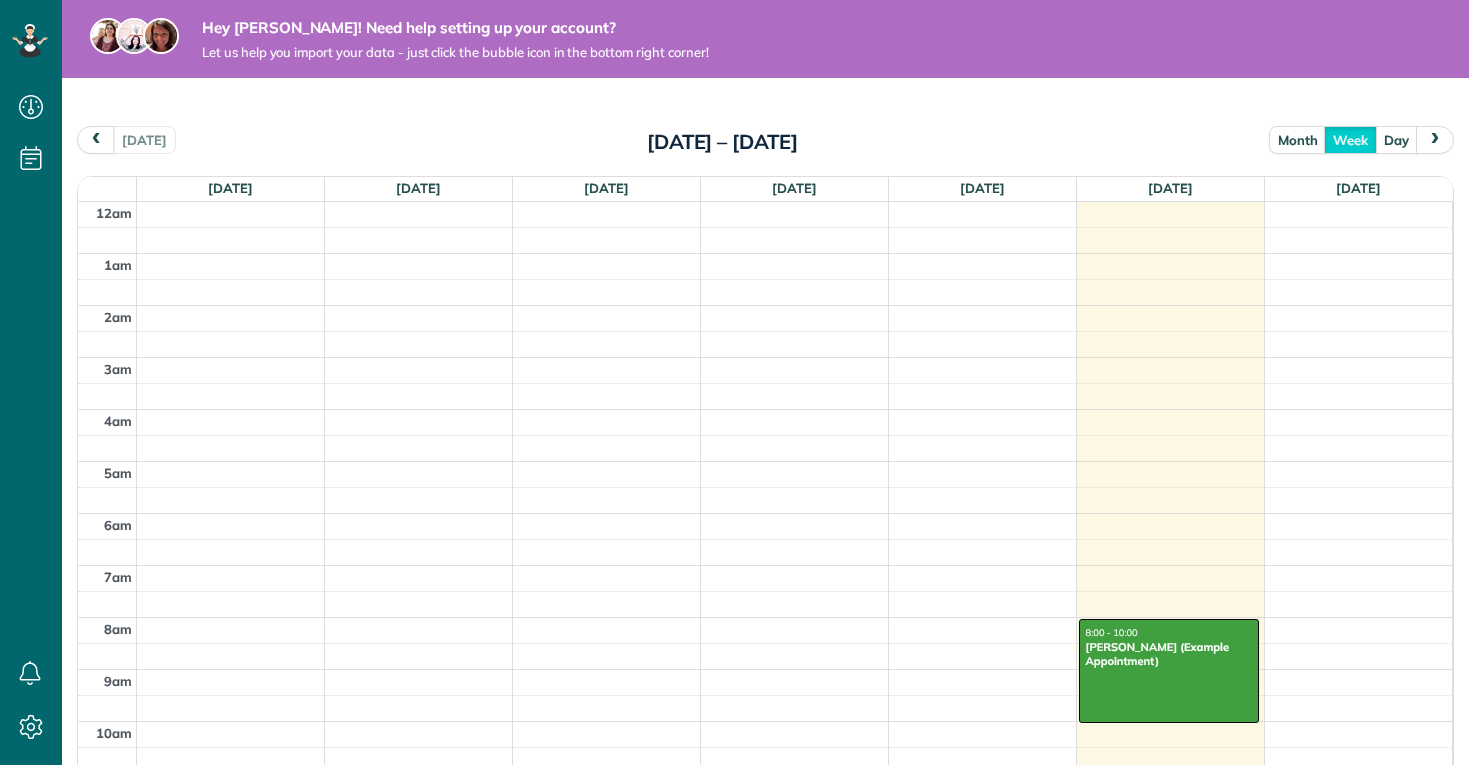 scroll, scrollTop: 0, scrollLeft: 0, axis: both 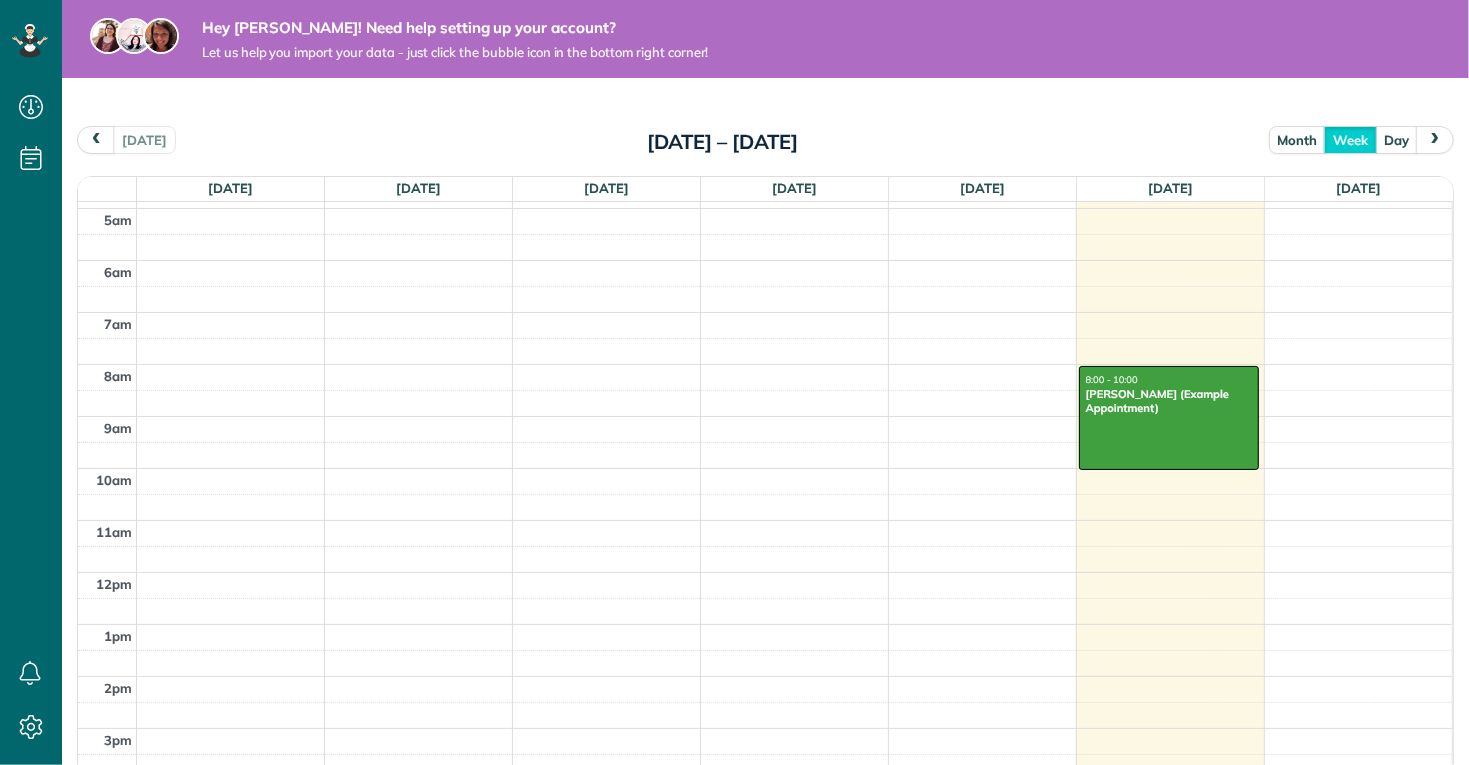 click on "Sat 7/26" at bounding box center [1359, 188] 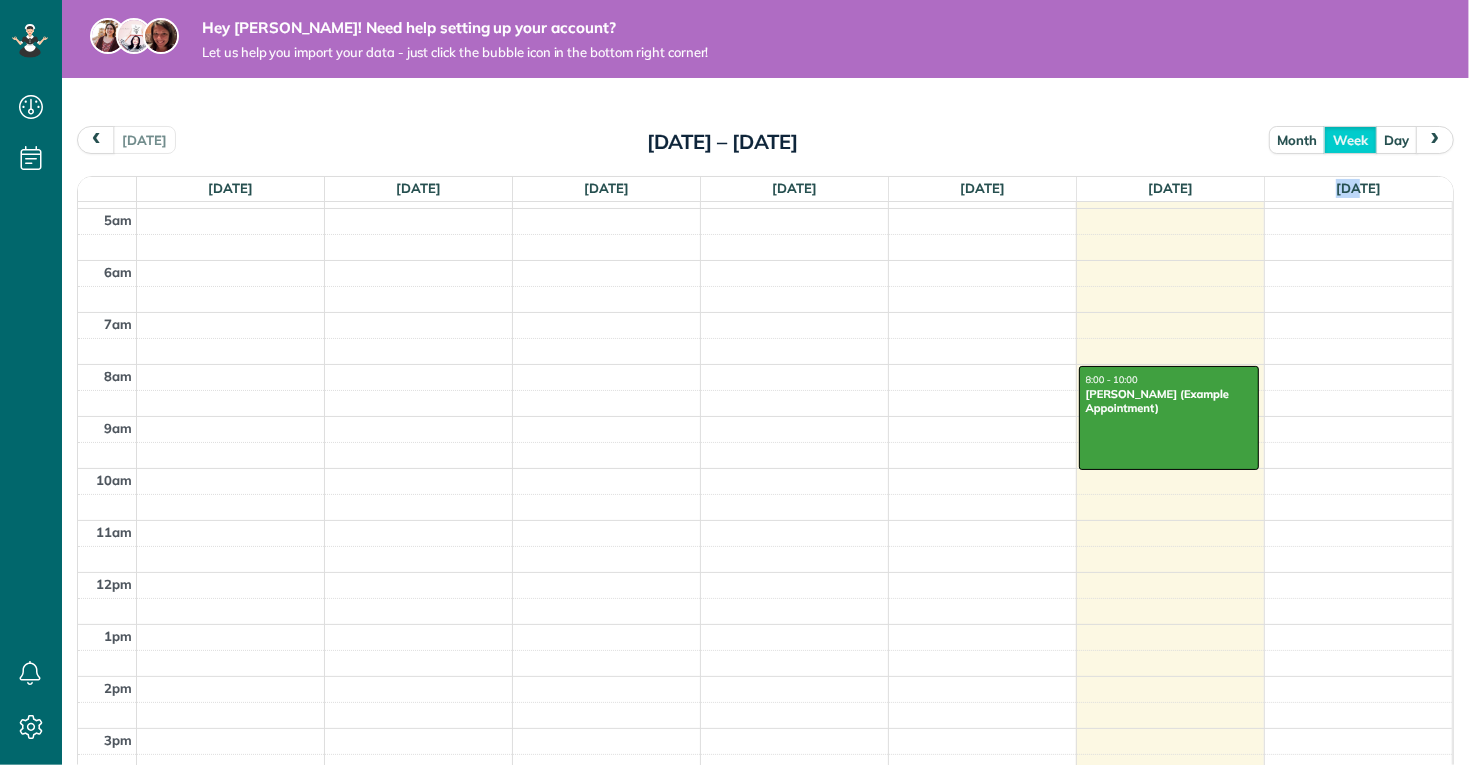 click on "Sat 7/26" at bounding box center [1358, 188] 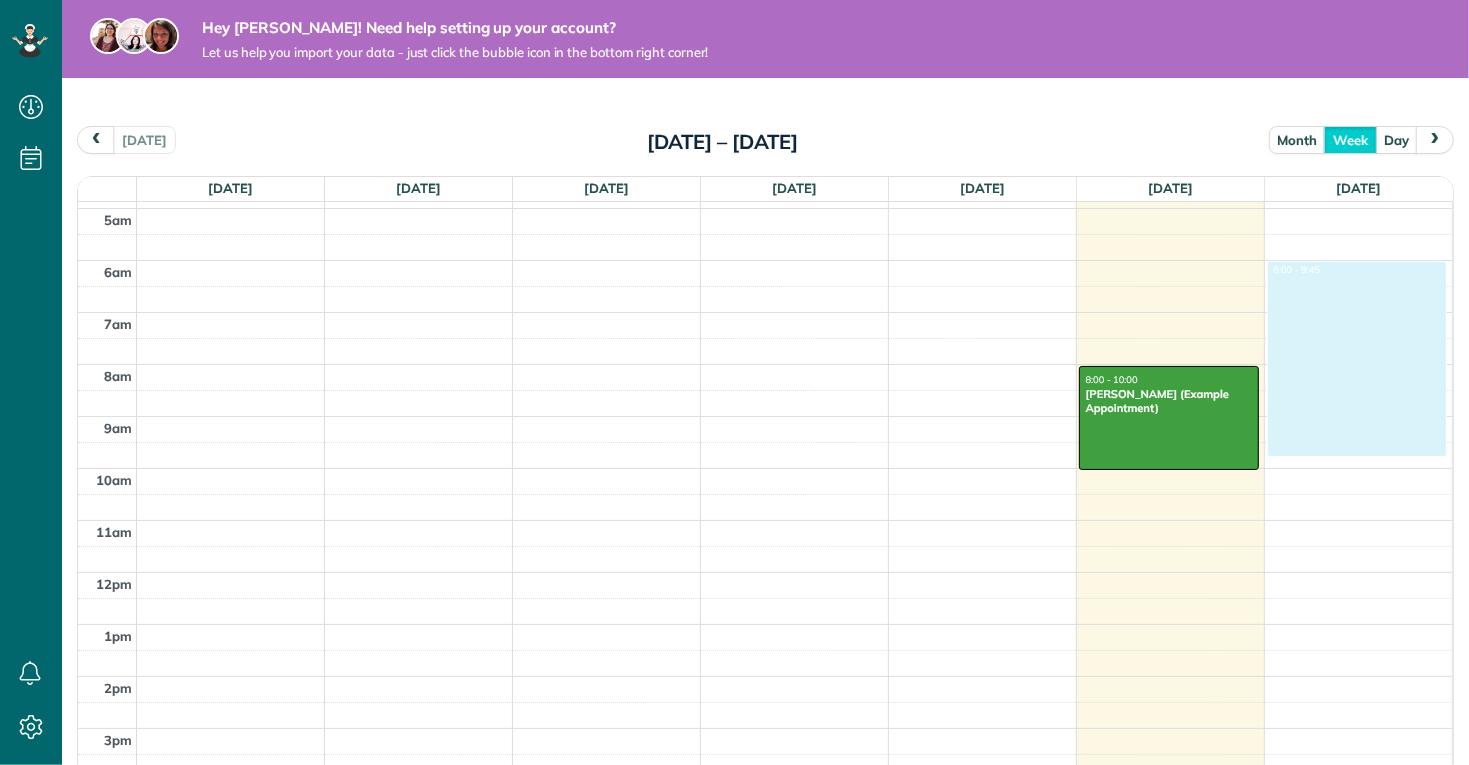 drag, startPoint x: 1339, startPoint y: 266, endPoint x: 1360, endPoint y: 439, distance: 174.26991 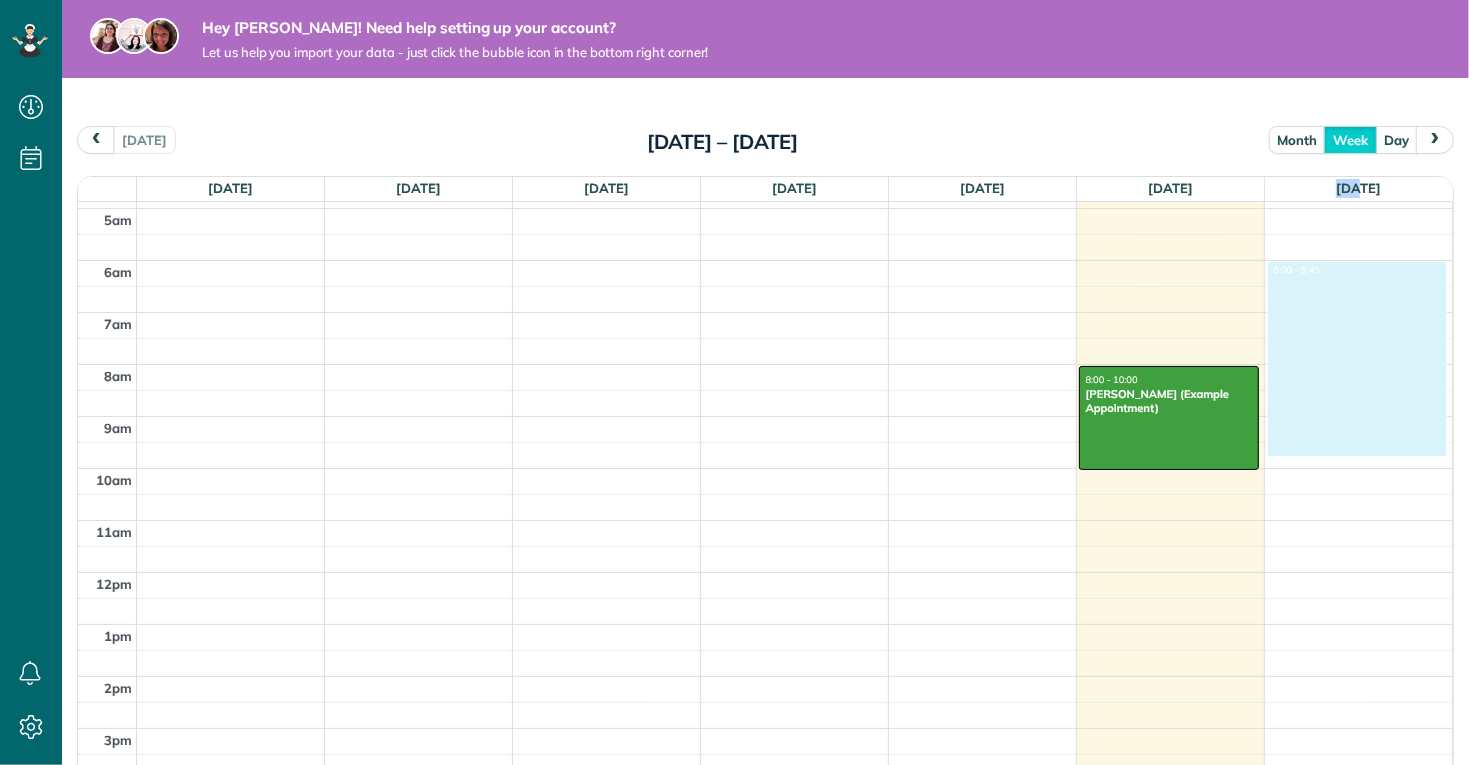 click on "12am 1am 2am 3am 4am 5am 6am 7am 8am 9am 10am 11am 12pm 1pm 2pm 3pm 4pm 5pm 6pm 7pm 8pm 9pm 10pm 11pm 8:00 - 10:00 Chris Schwab (Example Appointment) 6:00 - 9:45" at bounding box center [765, 572] 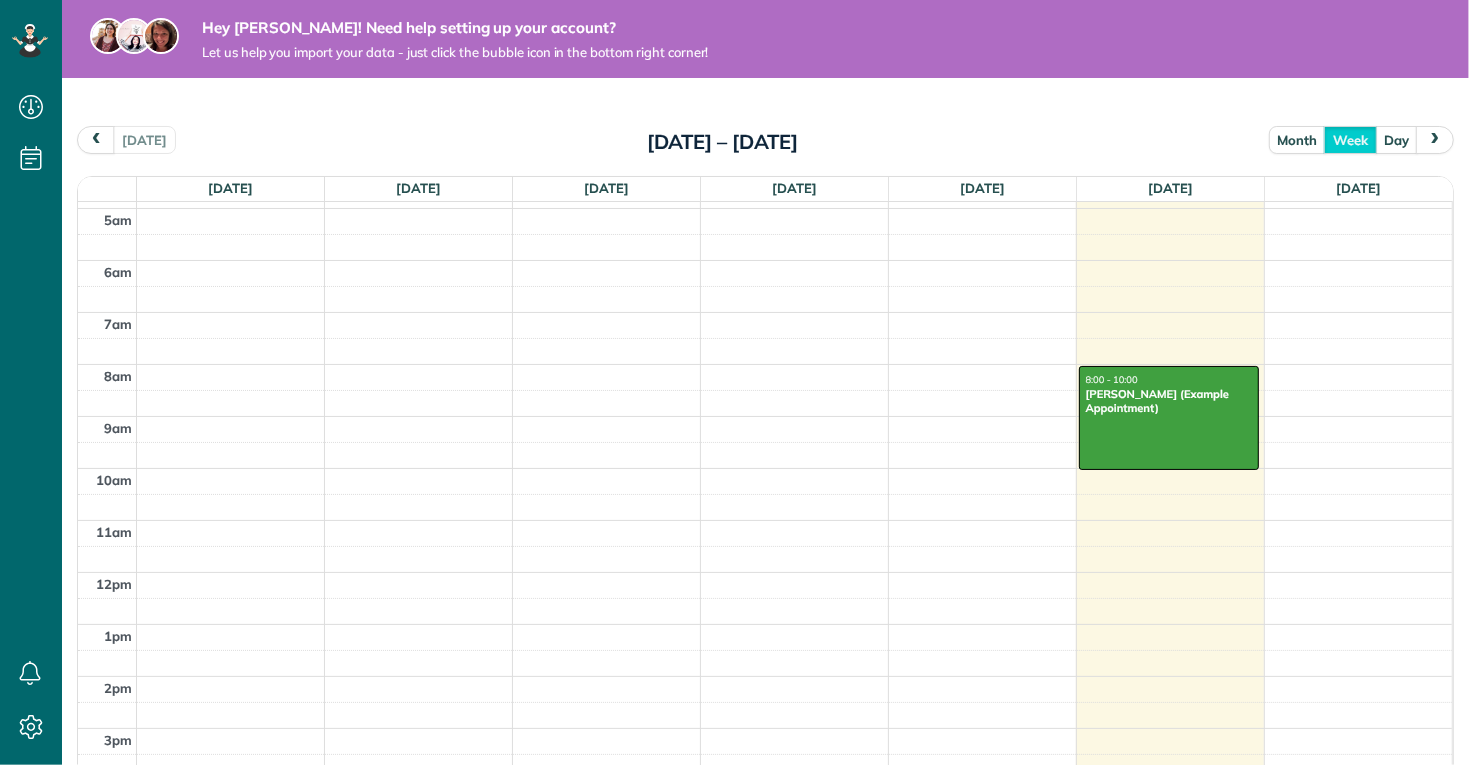 click on "today month week day Jul 20 – 26, 2025" at bounding box center [765, 144] 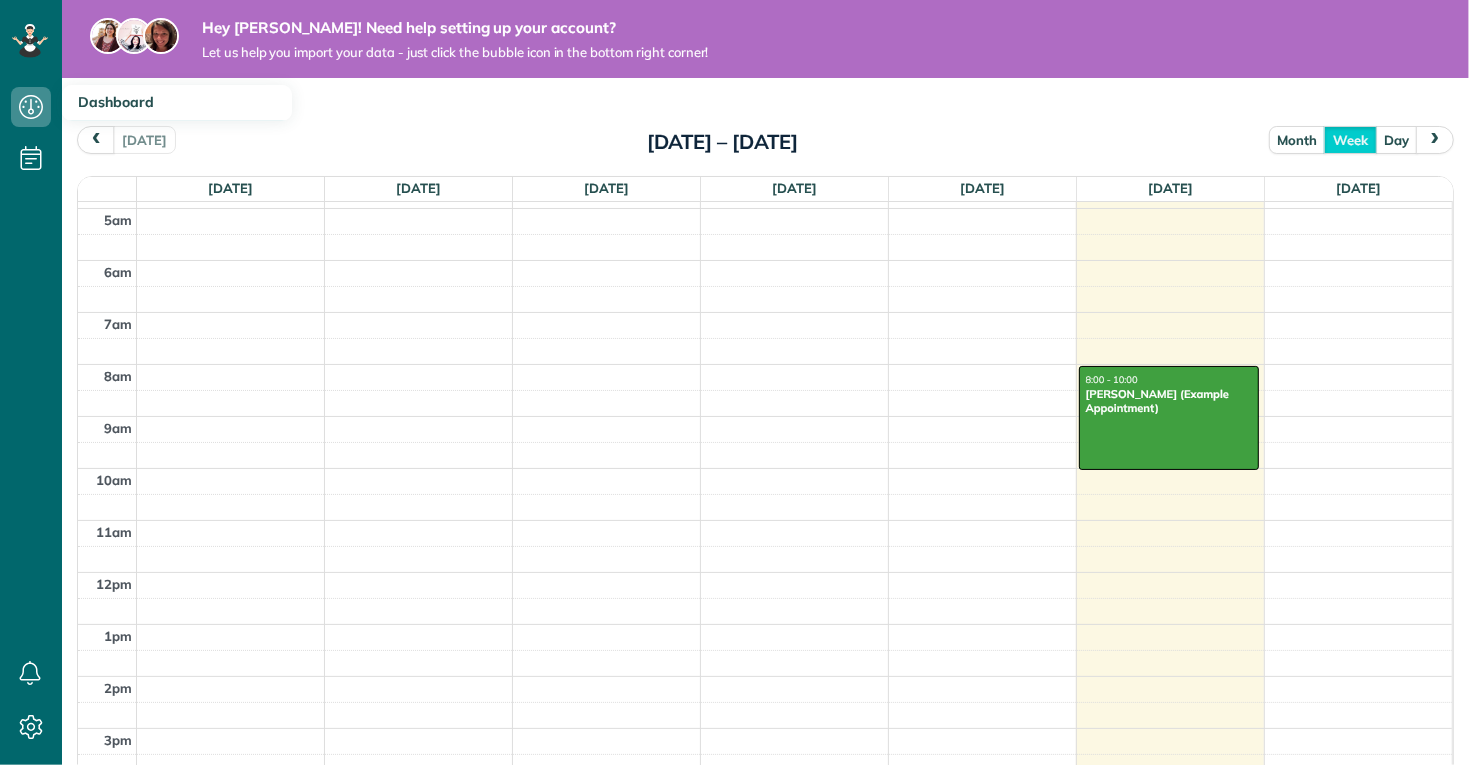 click on "Dashboard" at bounding box center (116, 102) 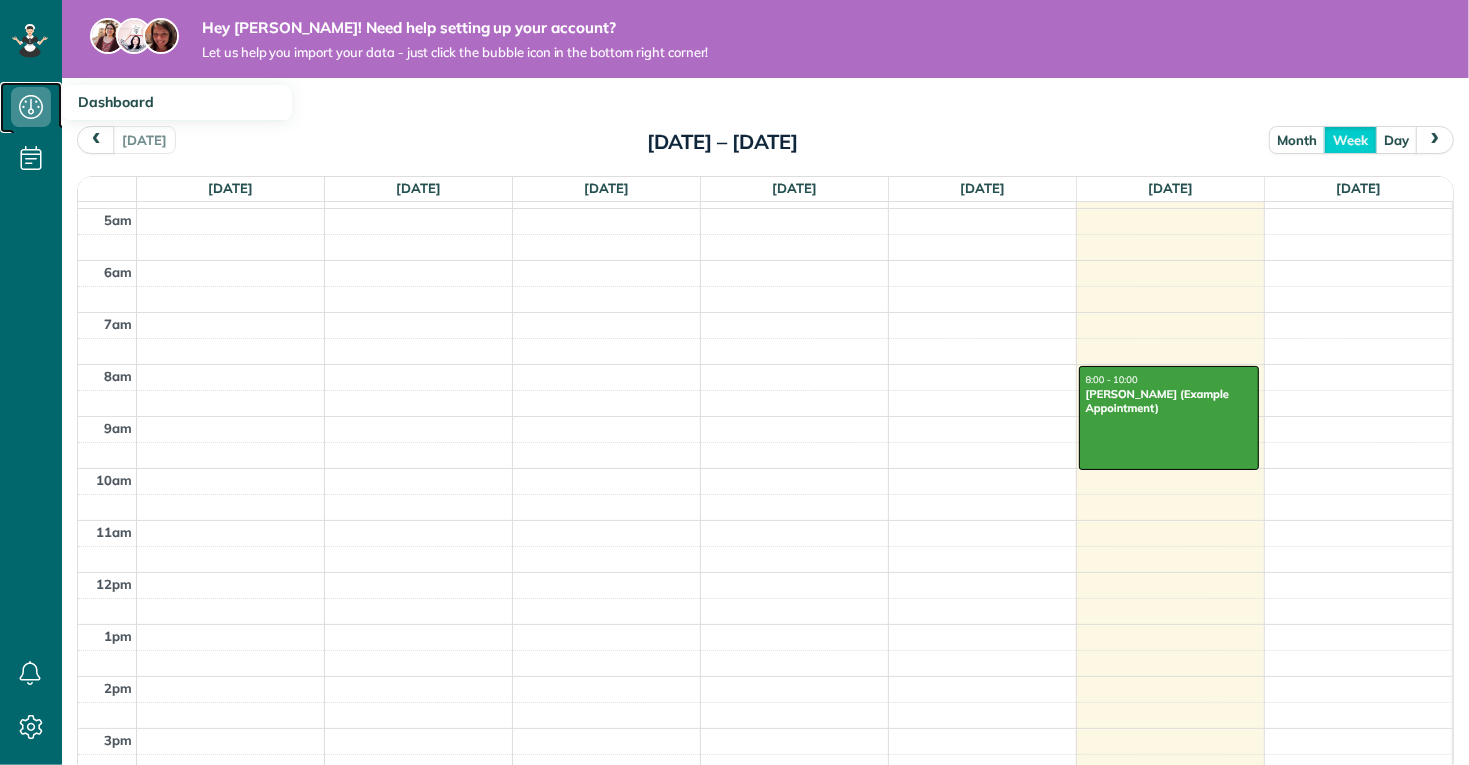 click 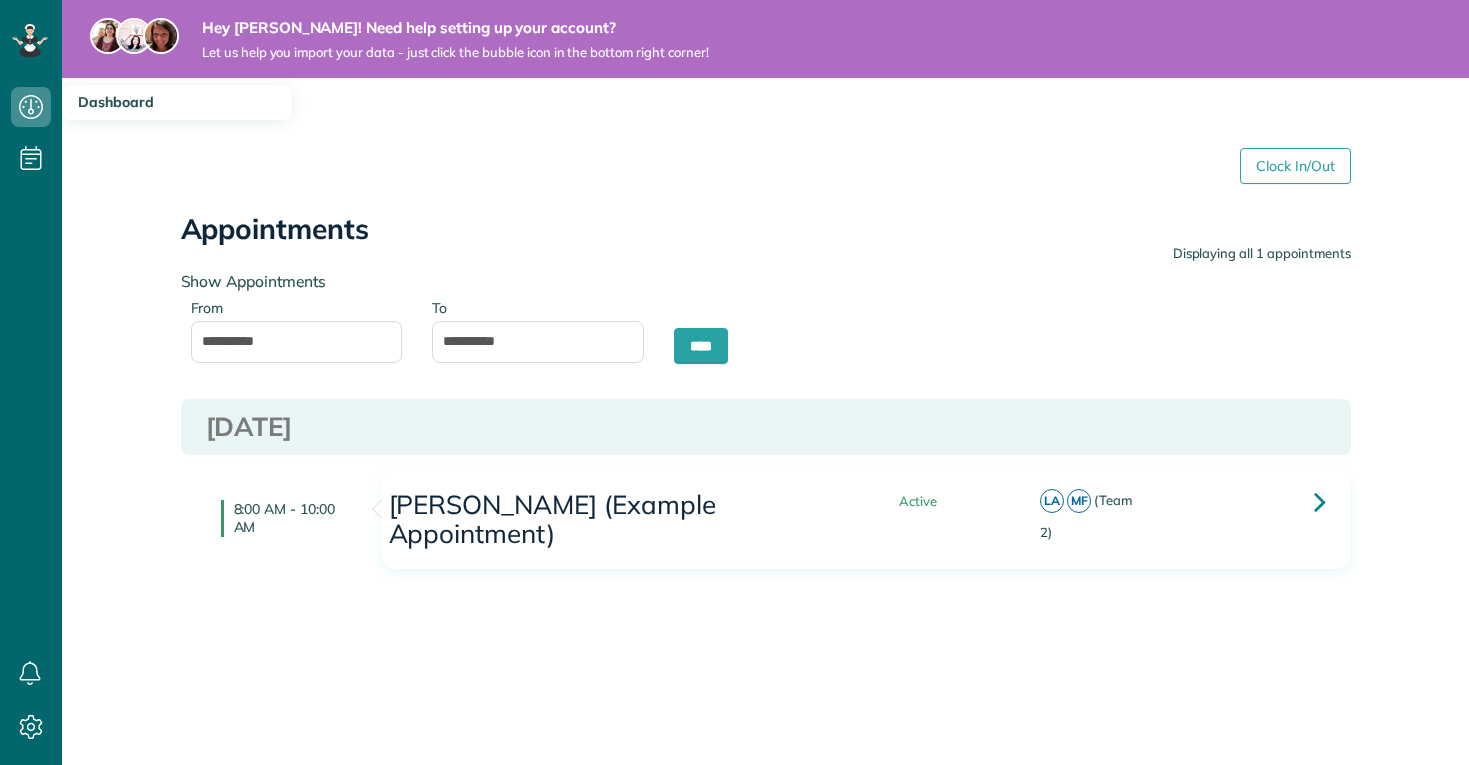 type on "**********" 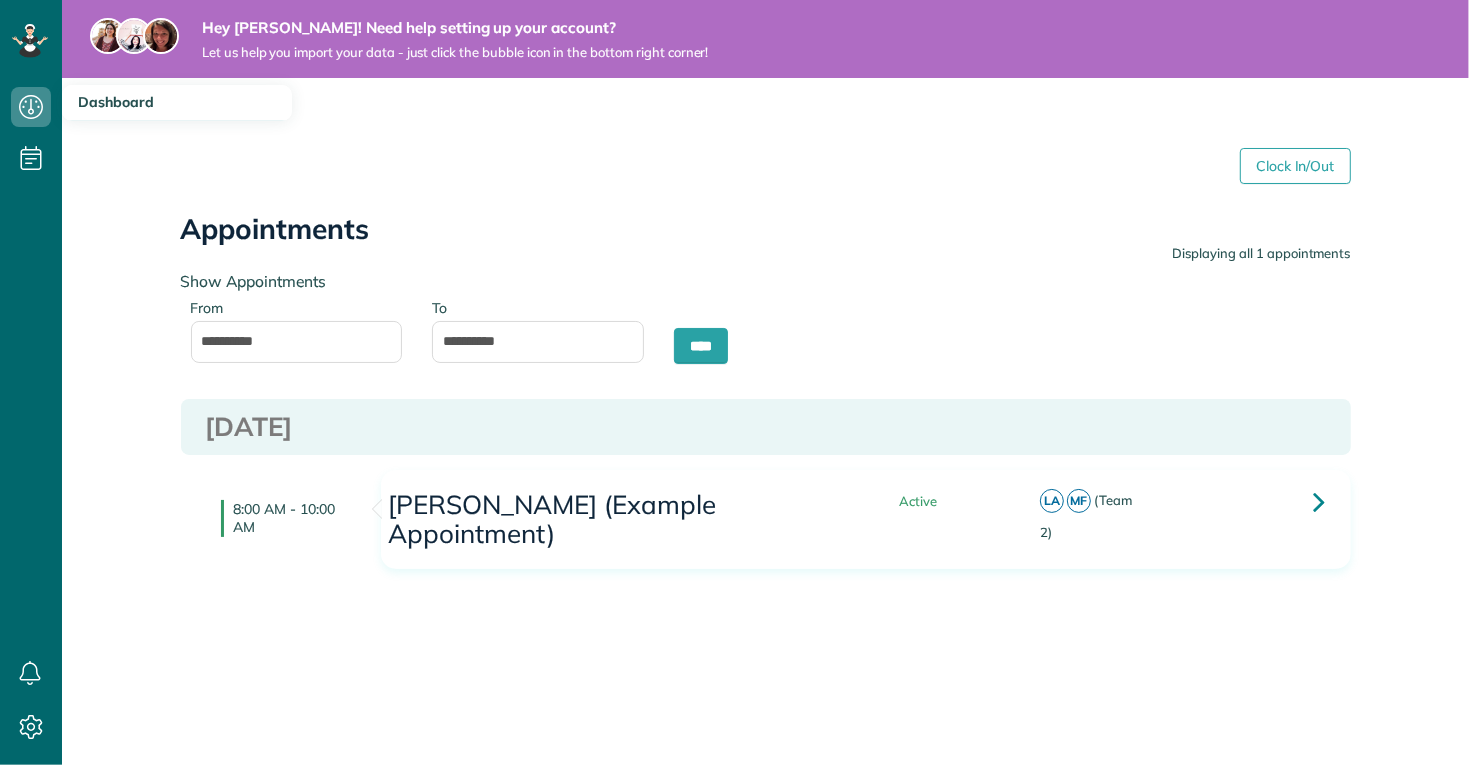 scroll, scrollTop: 765, scrollLeft: 62, axis: both 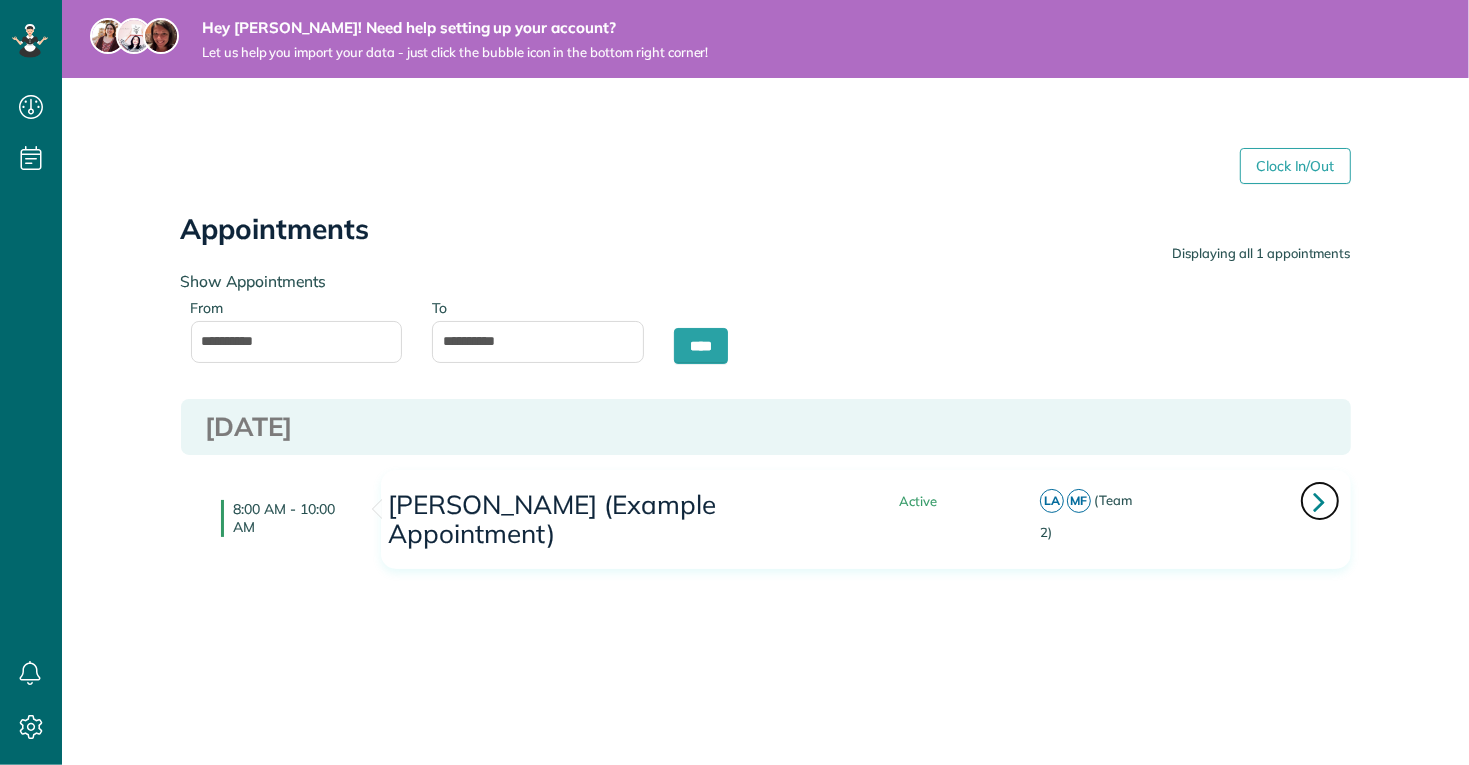 click at bounding box center [1320, 501] 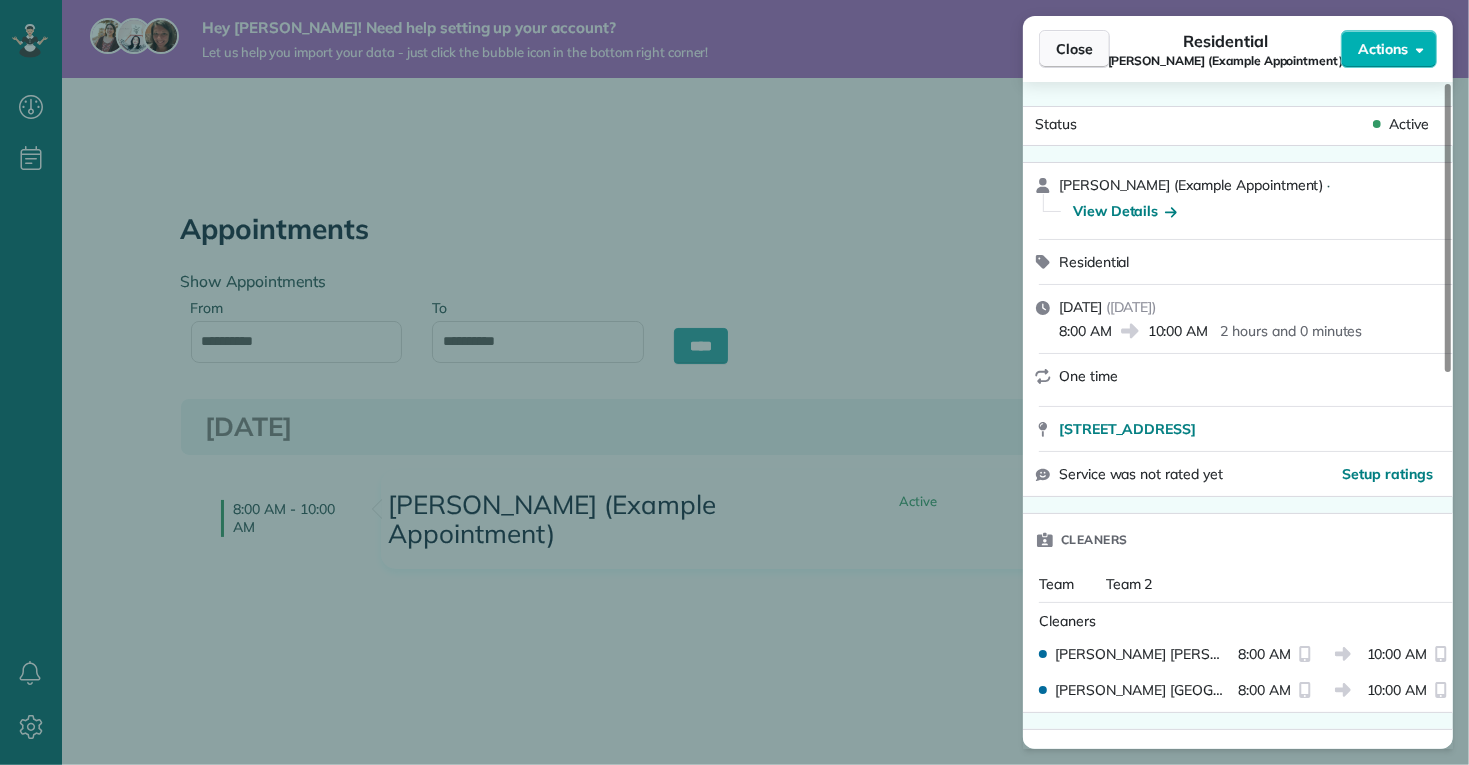click on "Close" at bounding box center (1074, 49) 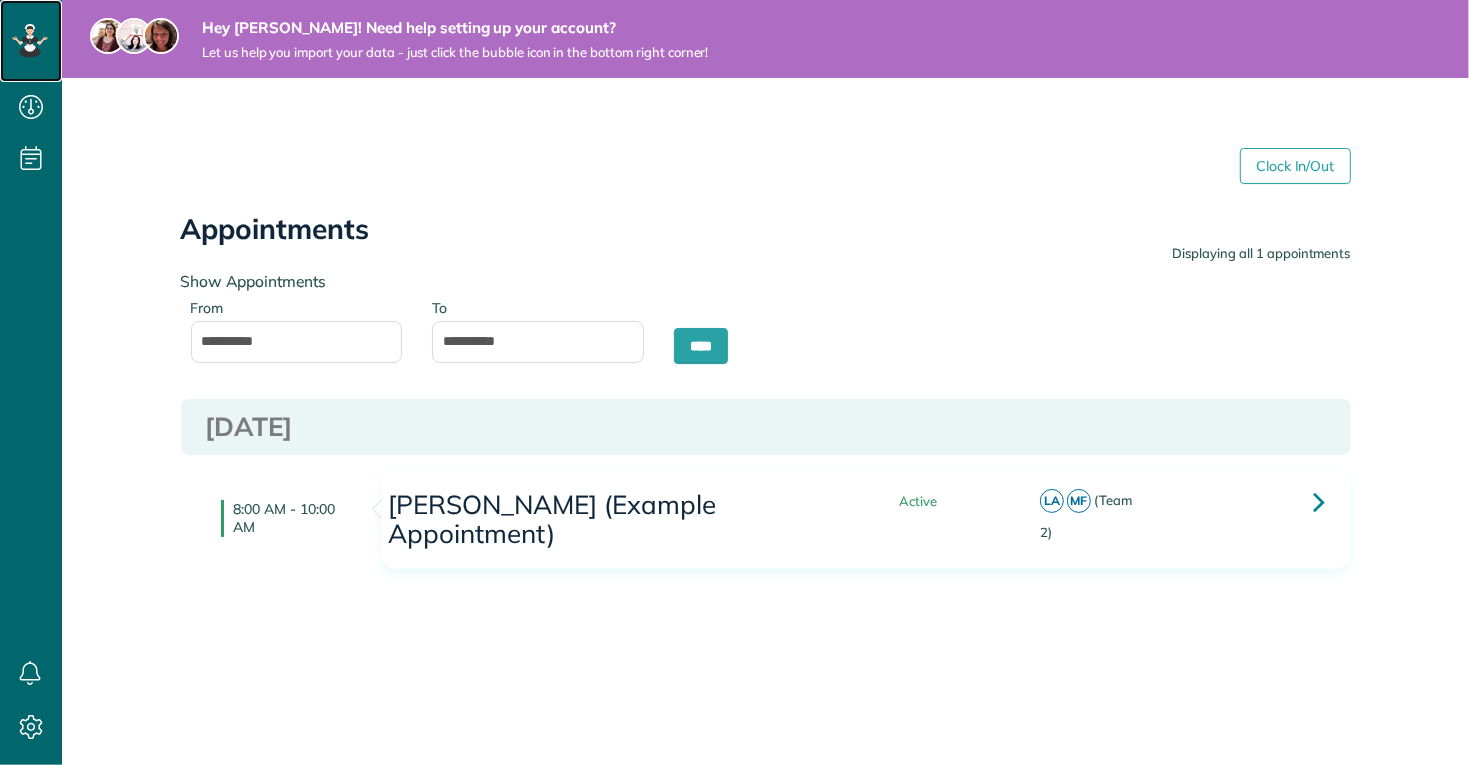click 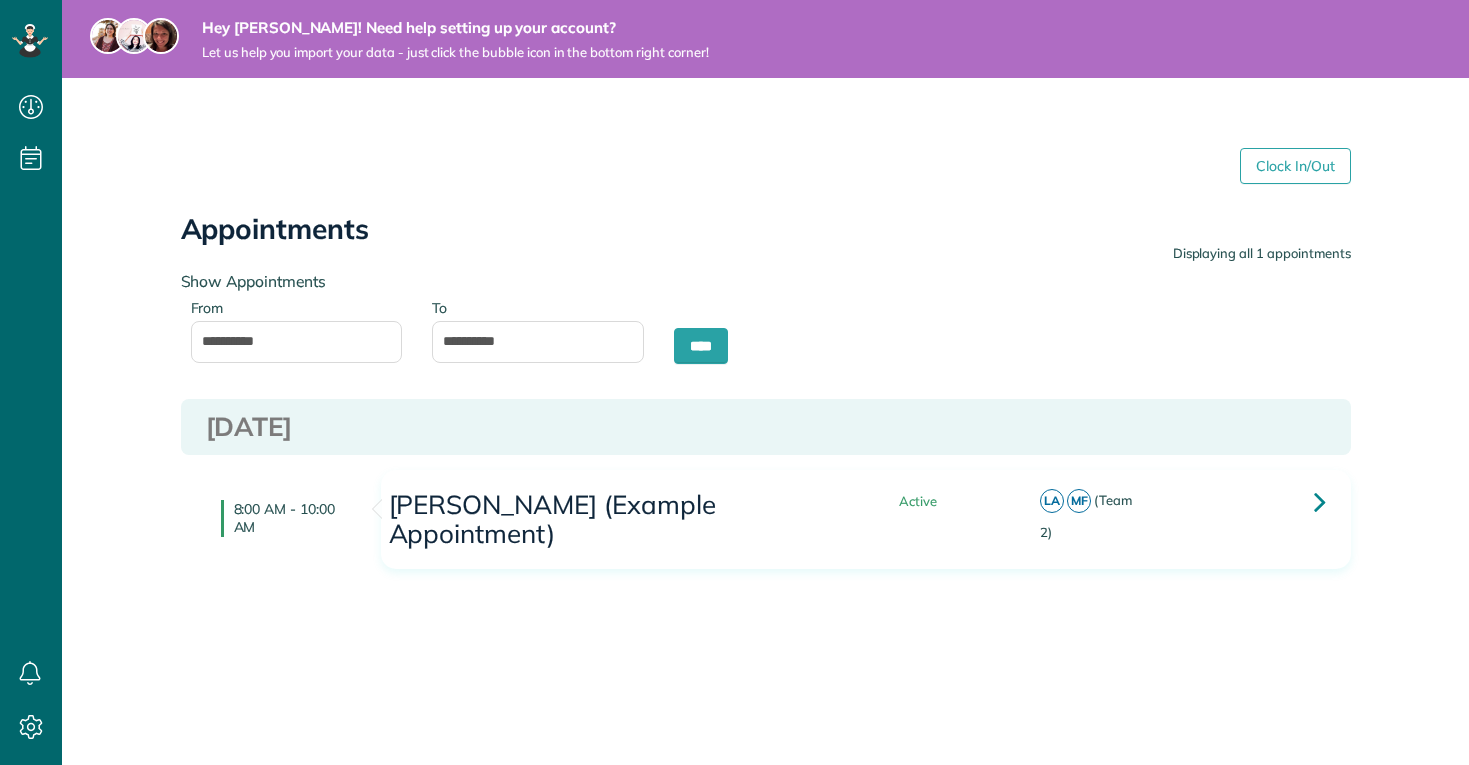type on "**********" 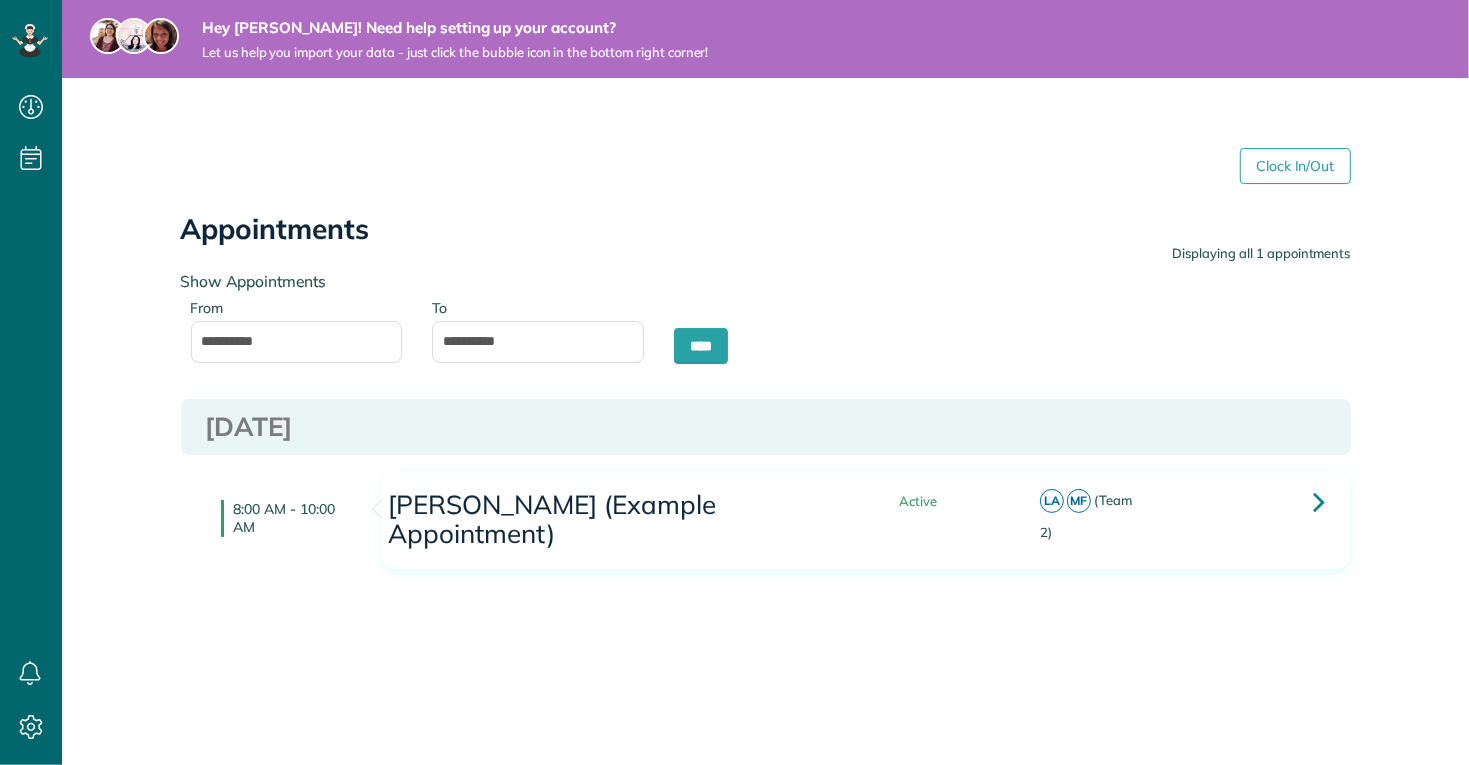scroll, scrollTop: 765, scrollLeft: 62, axis: both 